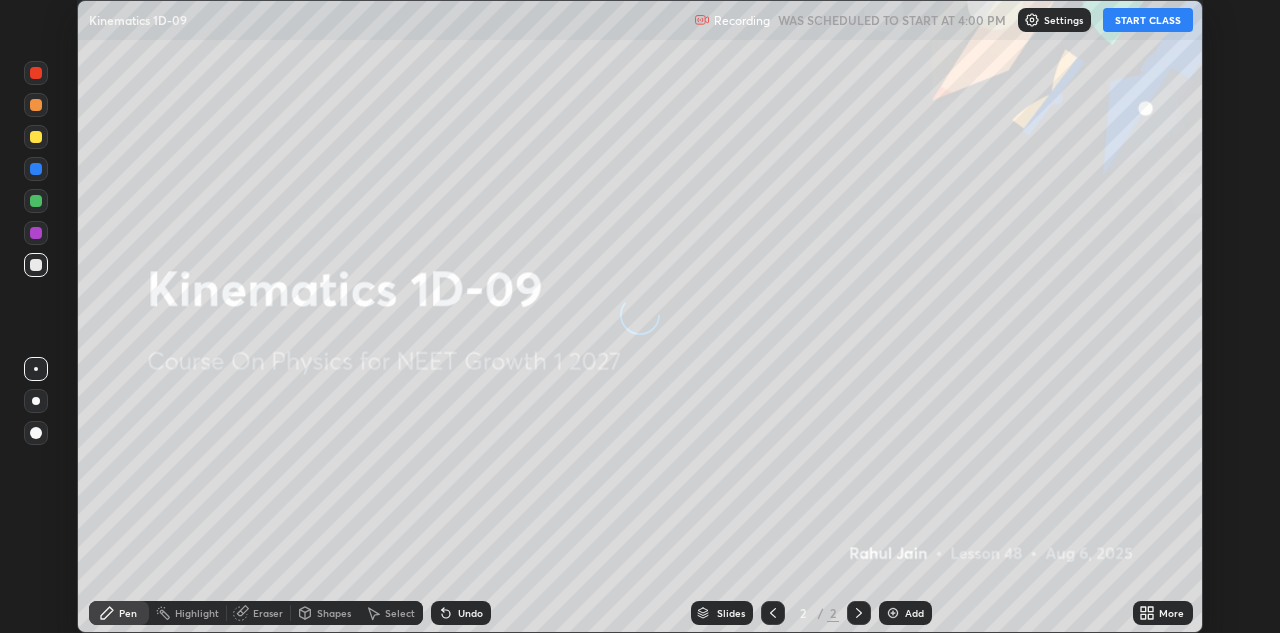 scroll, scrollTop: 0, scrollLeft: 0, axis: both 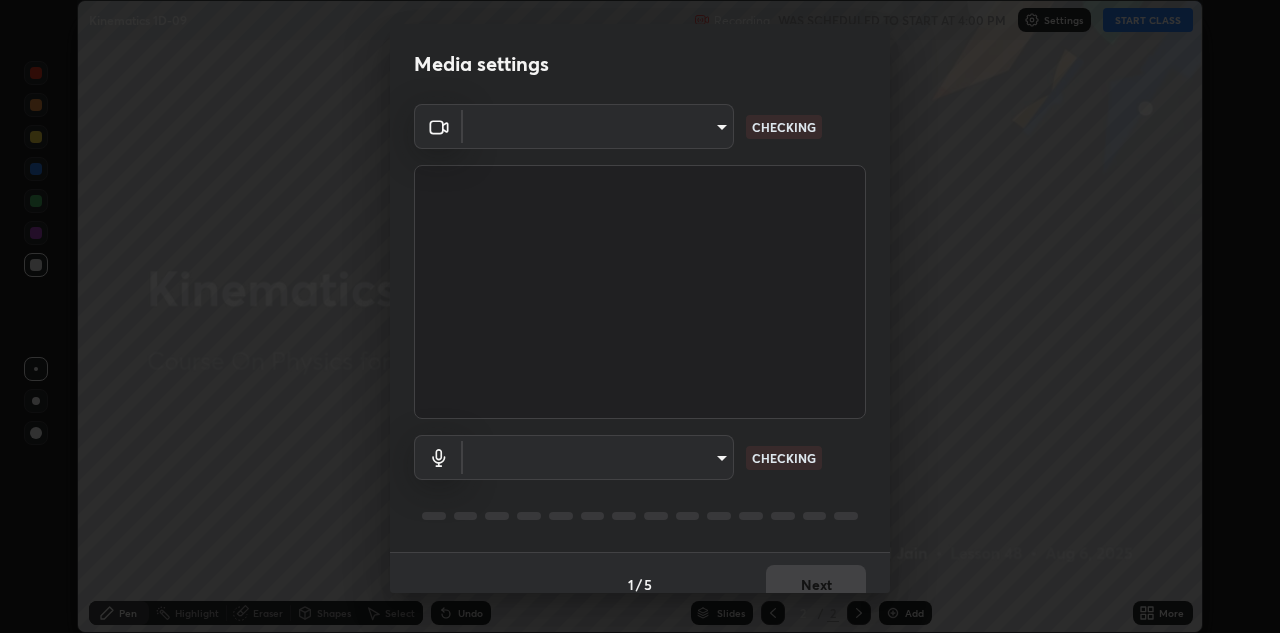 type on "4e3965257e4c32928a962c549e69d2dd98495dfd5ffd05f38c963d662b04e8e1" 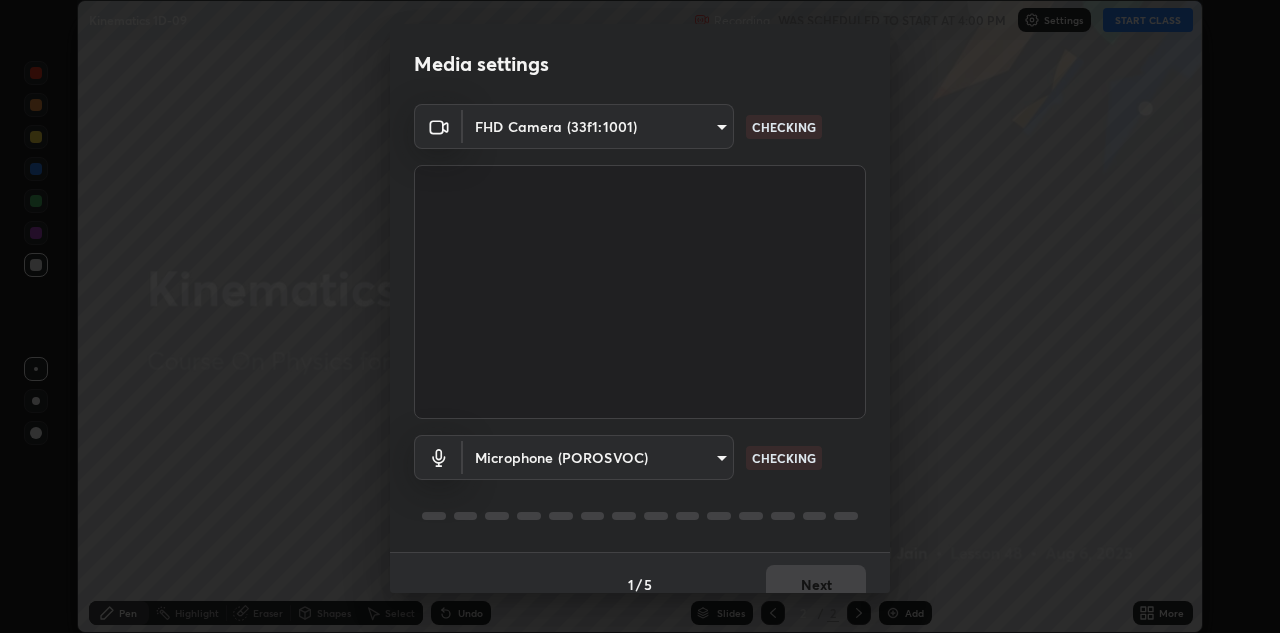 click on "Erase all Kinematics 1D-09 Recording WAS SCHEDULED TO START AT  4:00 PM Settings START CLASS Setting up your live class Kinematics 1D-09 • L48 of Course On Physics for NEET Growth 1 2027 [FIRST] [LAST] Pen Highlight Eraser Shapes Select Undo Slides 2 / 2 Add More No doubts shared Encourage your learners to ask a doubt for better clarity Report an issue Reason for reporting Buffering Chat not working Audio - Video sync issue Educator video quality low ​ Attach an image Report Media settings FHD Camera (33f1:1001) 4e3965257e4c32928a962c549e69d2dd98495dfd5ffd05f38c963d662b04e8e1 CHECKING Microphone (POROSVOC) 4bdb11ed9007b9574ee2a4aff6ccf4d53c5e7bee50a8884ca13640dd8f10f6bd CHECKING 1 / 5 Next" at bounding box center (640, 316) 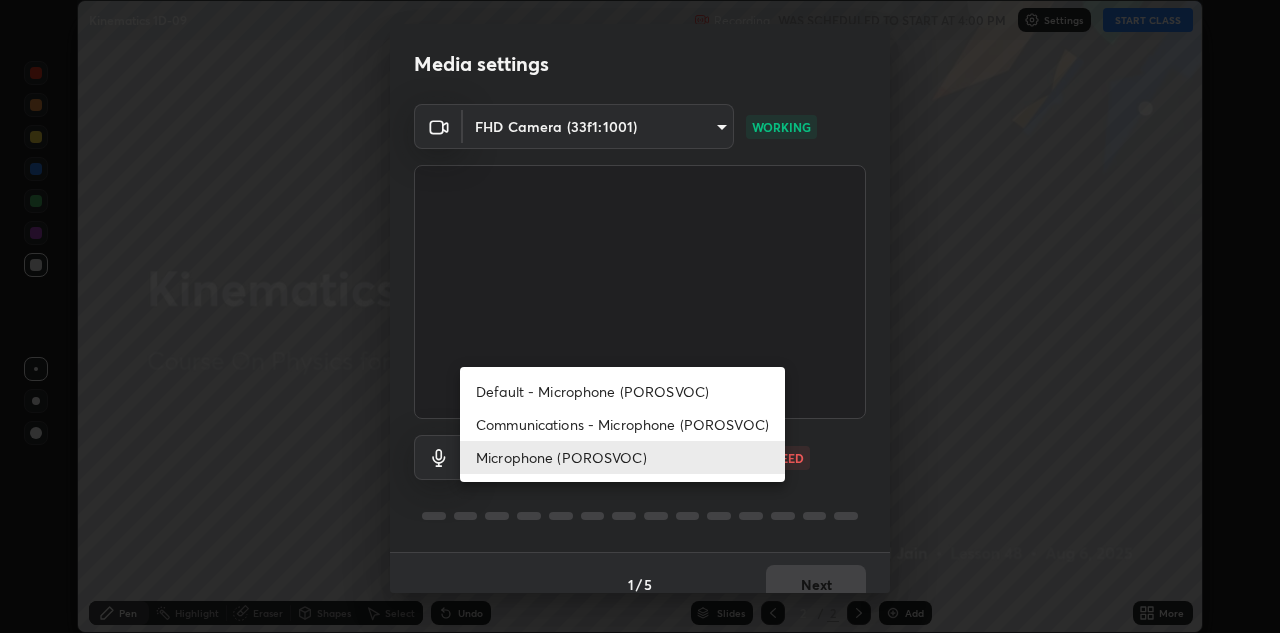 click on "Communications - Microphone (POROSVOC)" at bounding box center [622, 424] 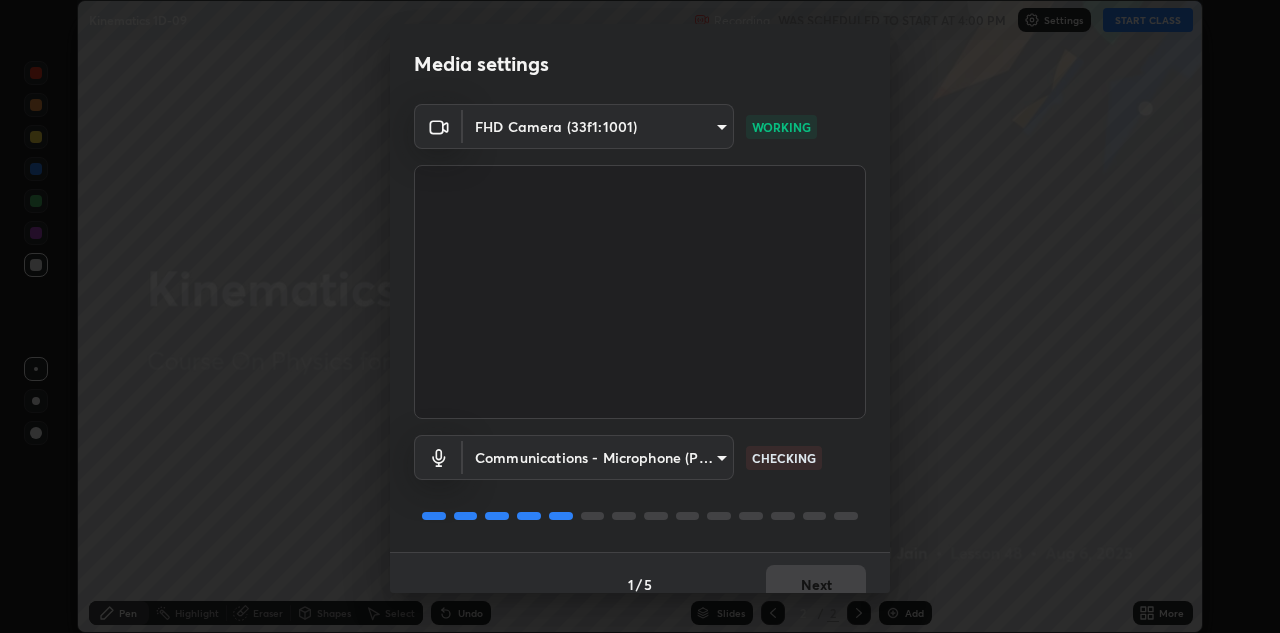 scroll, scrollTop: 23, scrollLeft: 0, axis: vertical 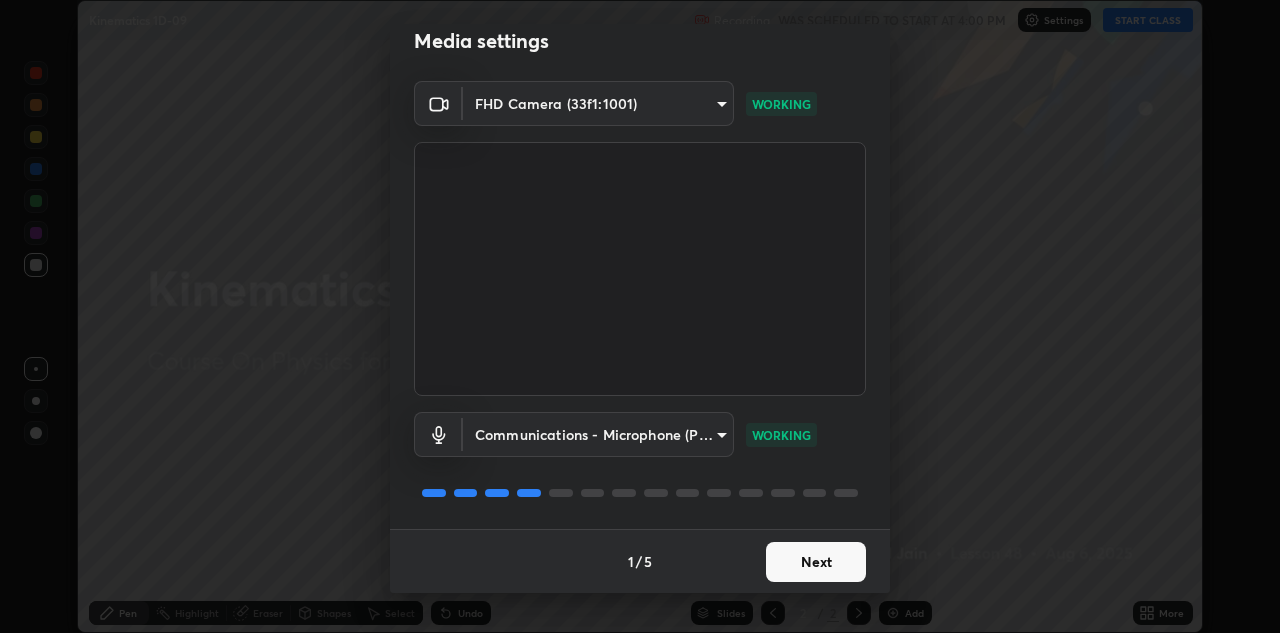 click on "Next" at bounding box center (816, 562) 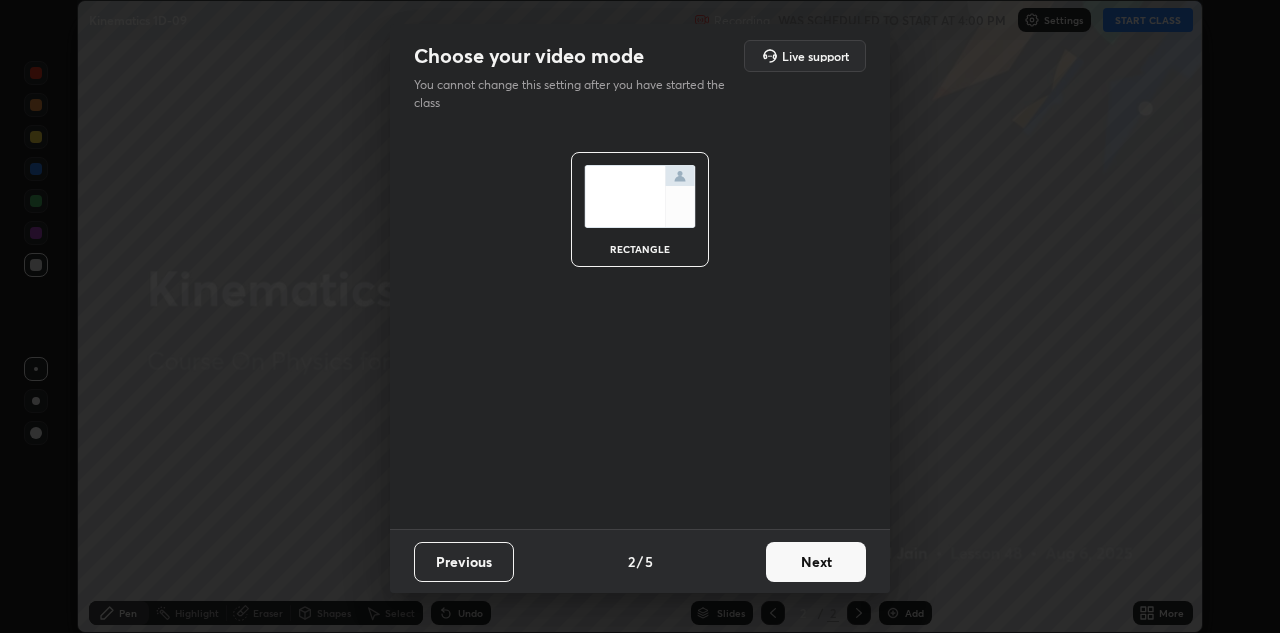 scroll, scrollTop: 0, scrollLeft: 0, axis: both 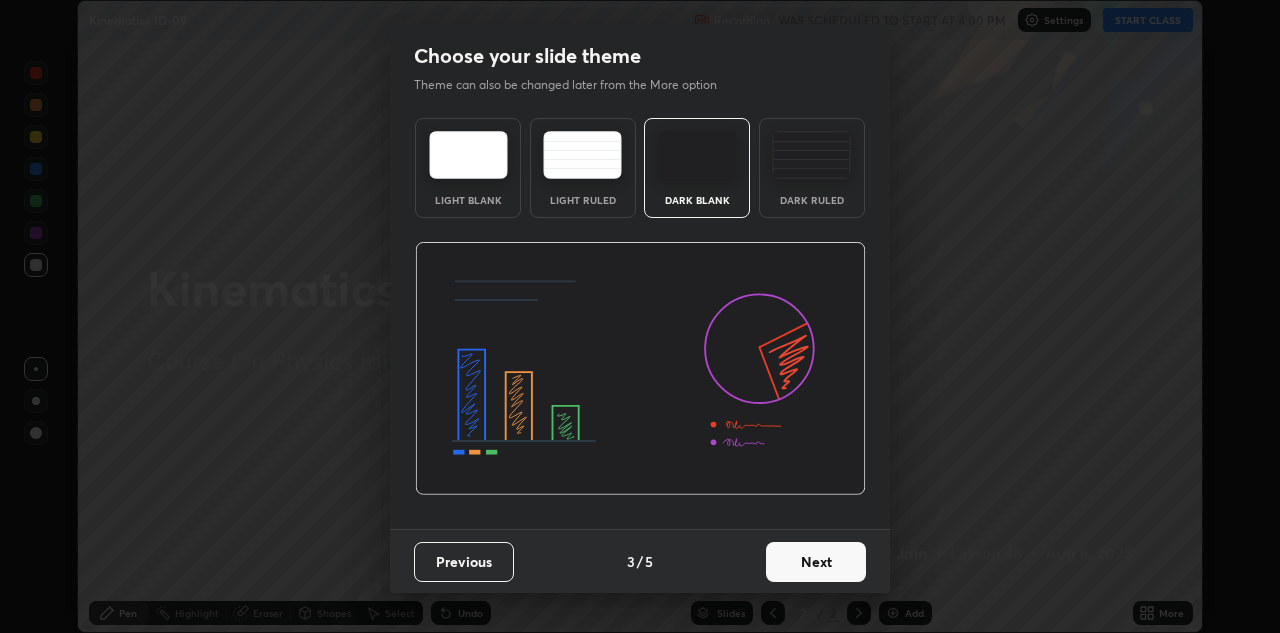 click on "Next" at bounding box center (816, 562) 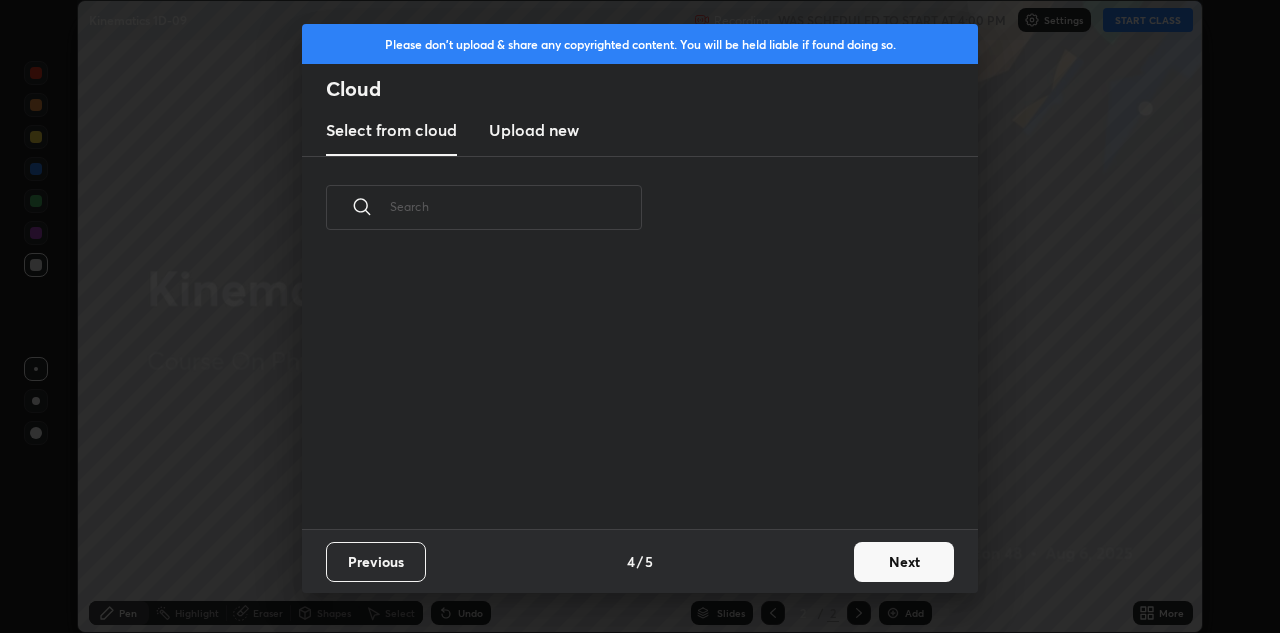 scroll, scrollTop: 7, scrollLeft: 11, axis: both 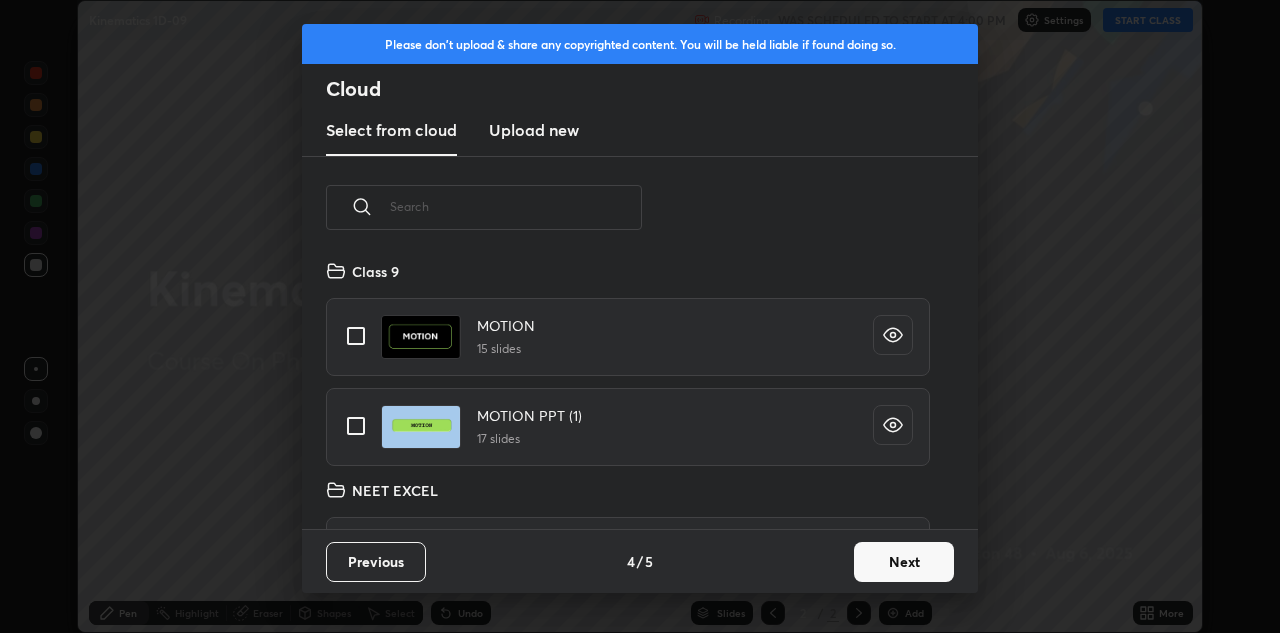 click on "Next" at bounding box center (904, 562) 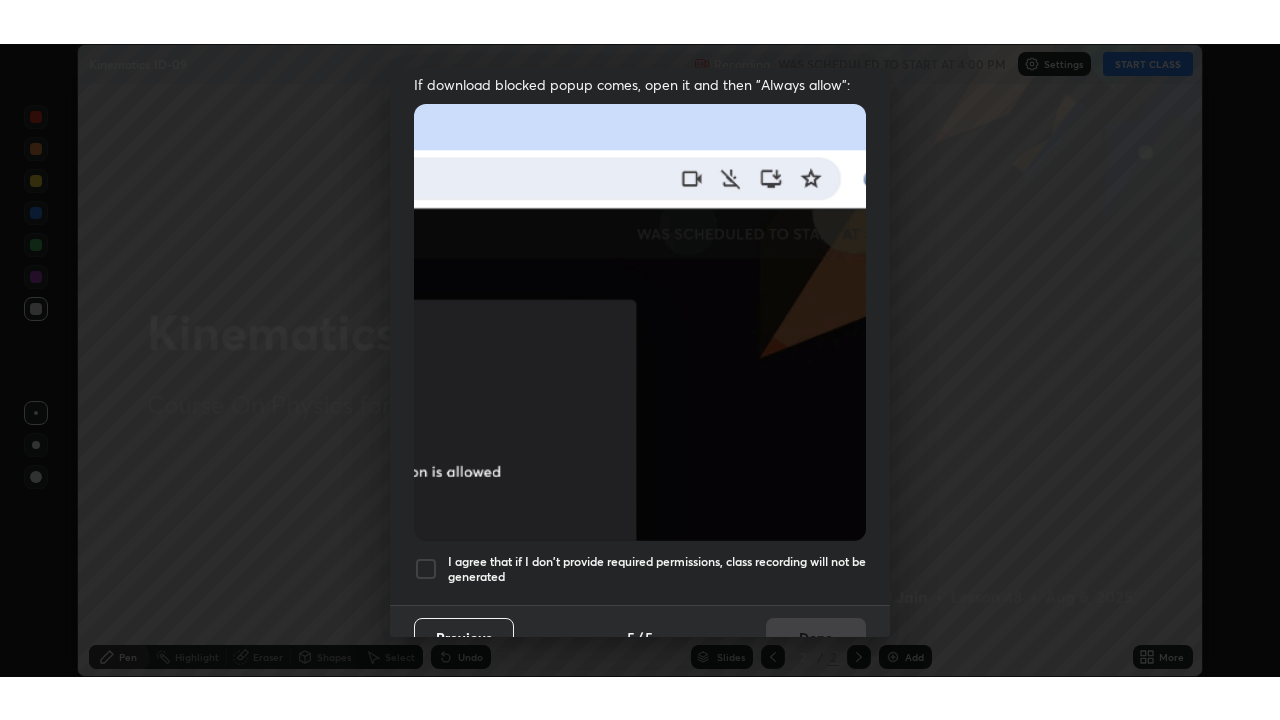scroll, scrollTop: 431, scrollLeft: 0, axis: vertical 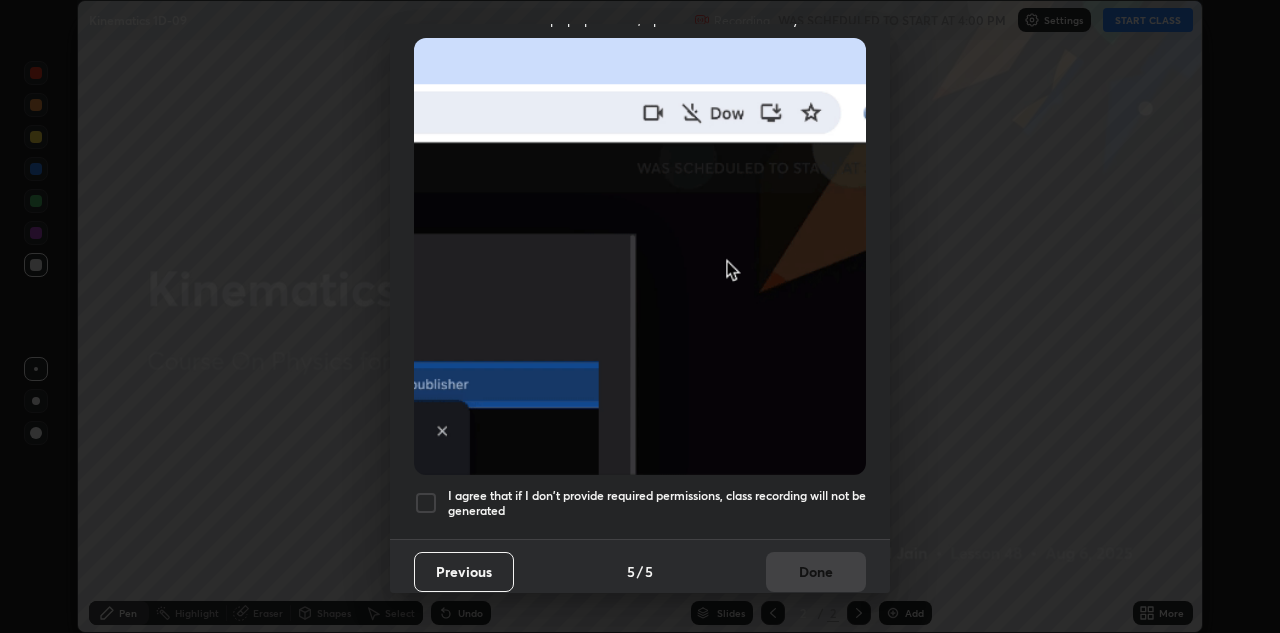 click on "I agree that if I don't provide required permissions, class recording will not be generated" at bounding box center (657, 503) 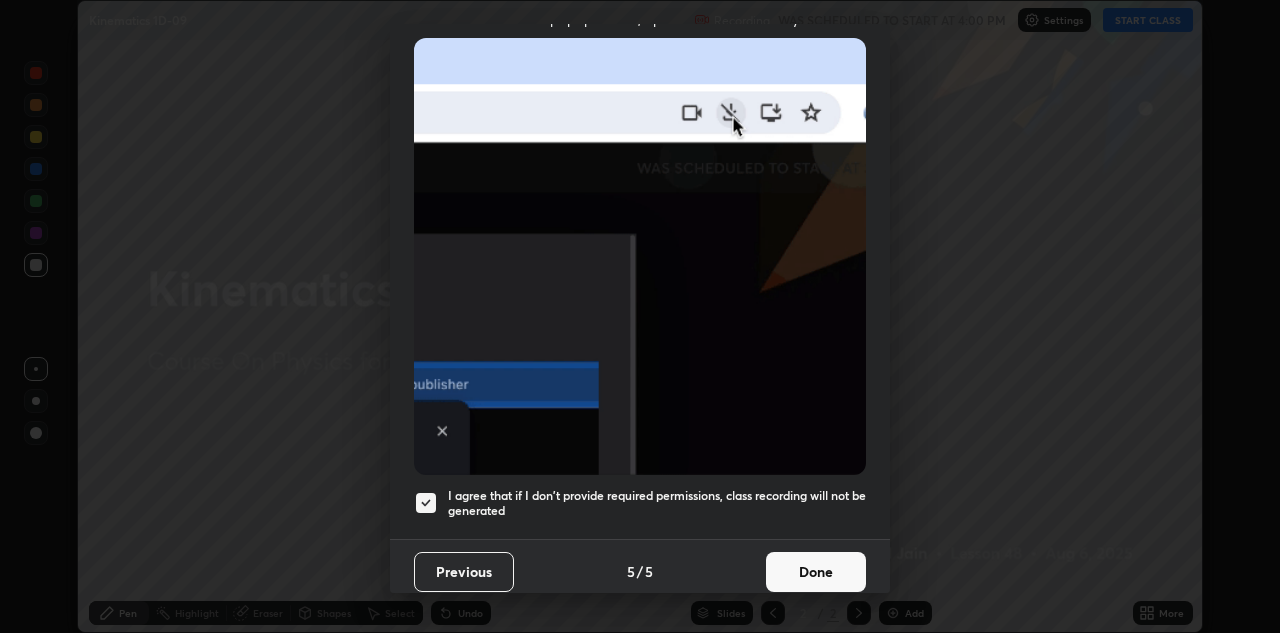 click on "Done" at bounding box center (816, 572) 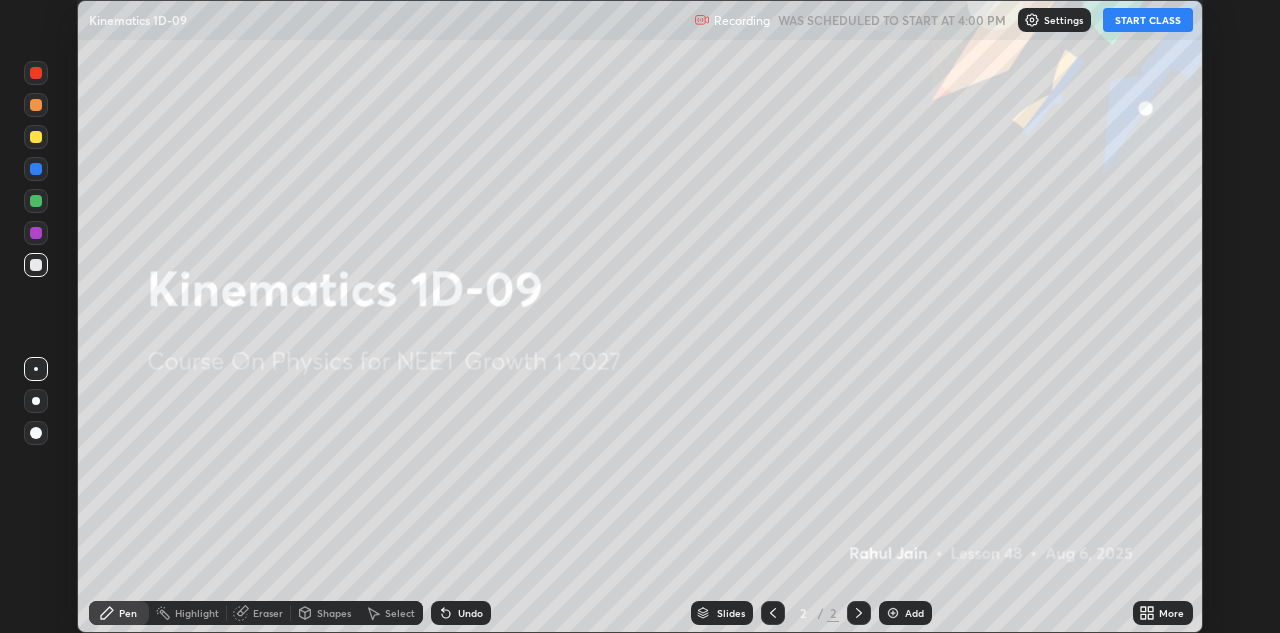 click 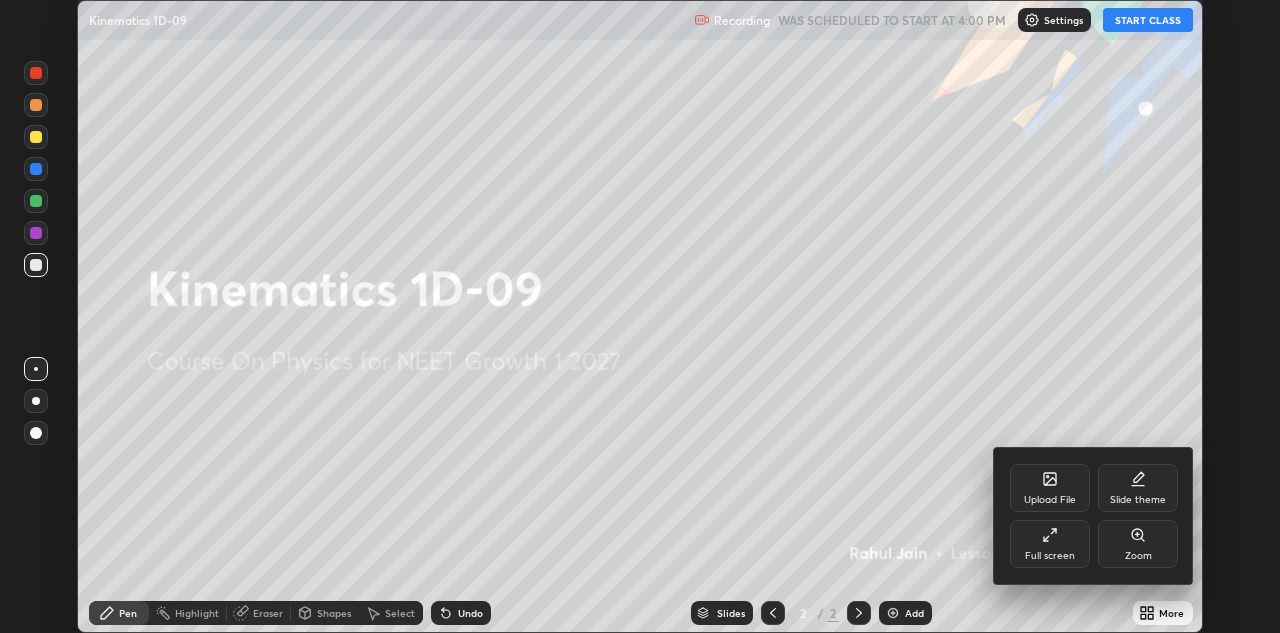 click 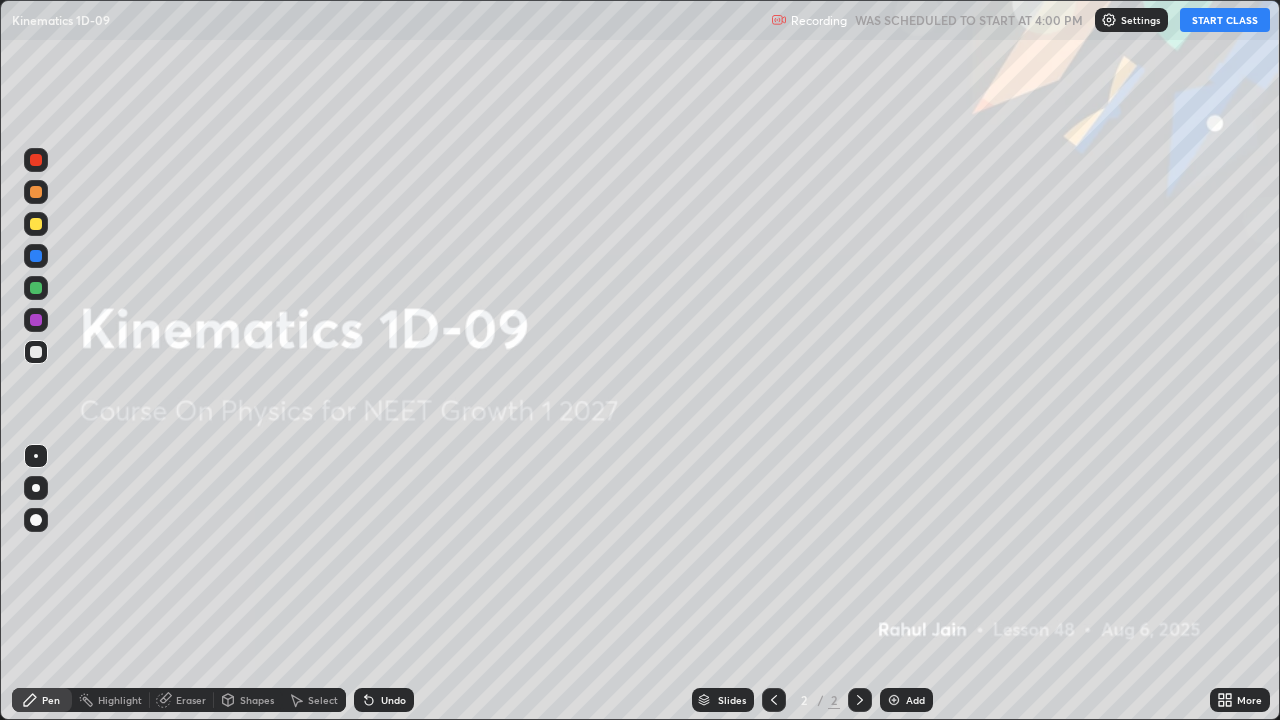 scroll, scrollTop: 99280, scrollLeft: 98720, axis: both 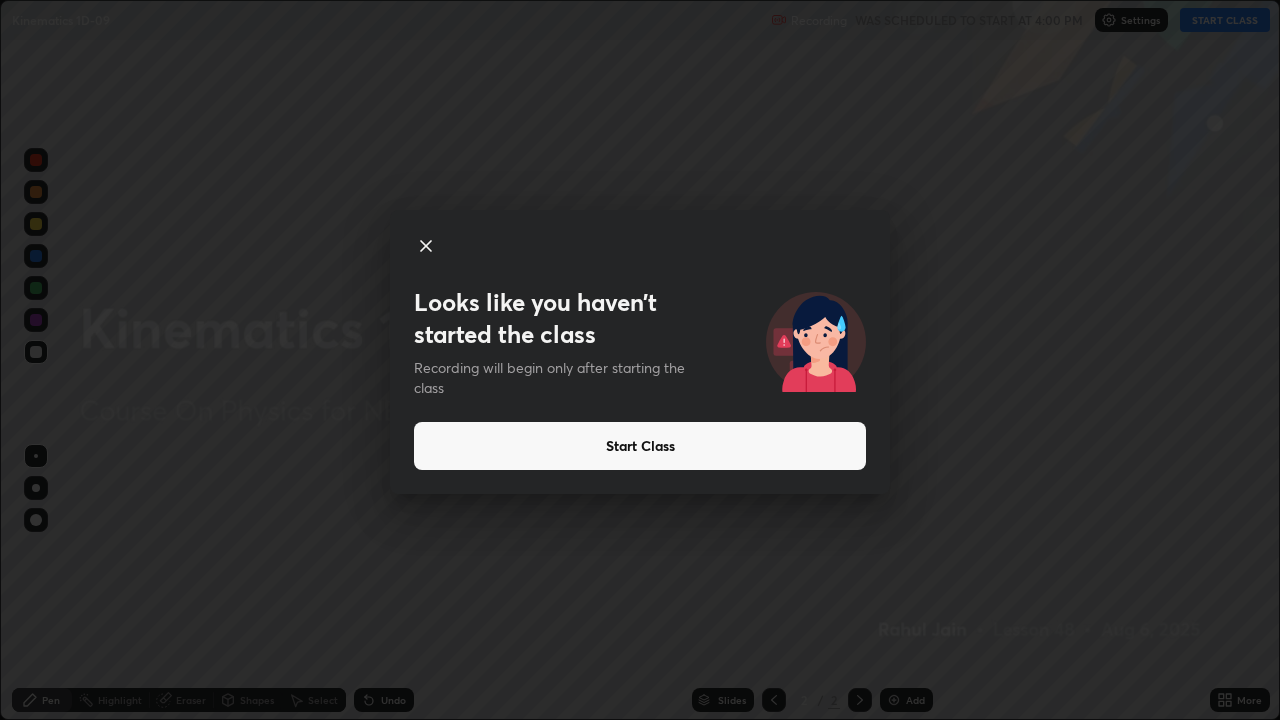 click 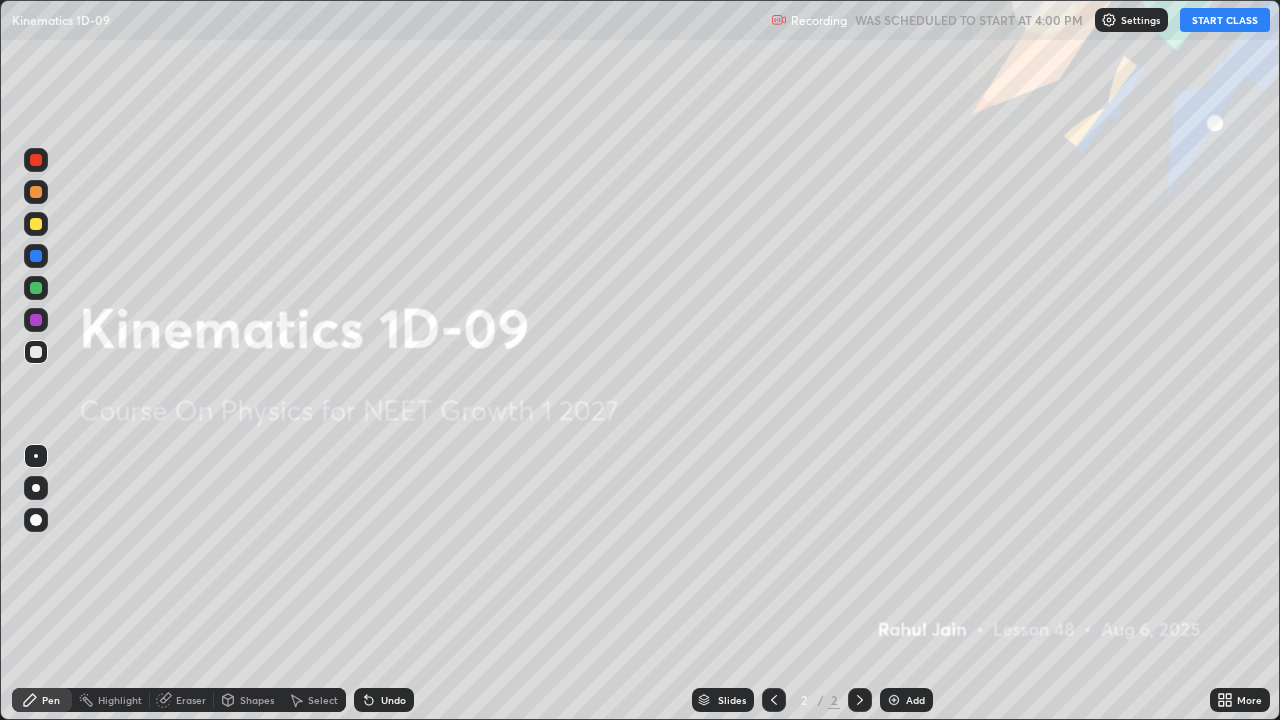 click on "START CLASS" at bounding box center (1225, 20) 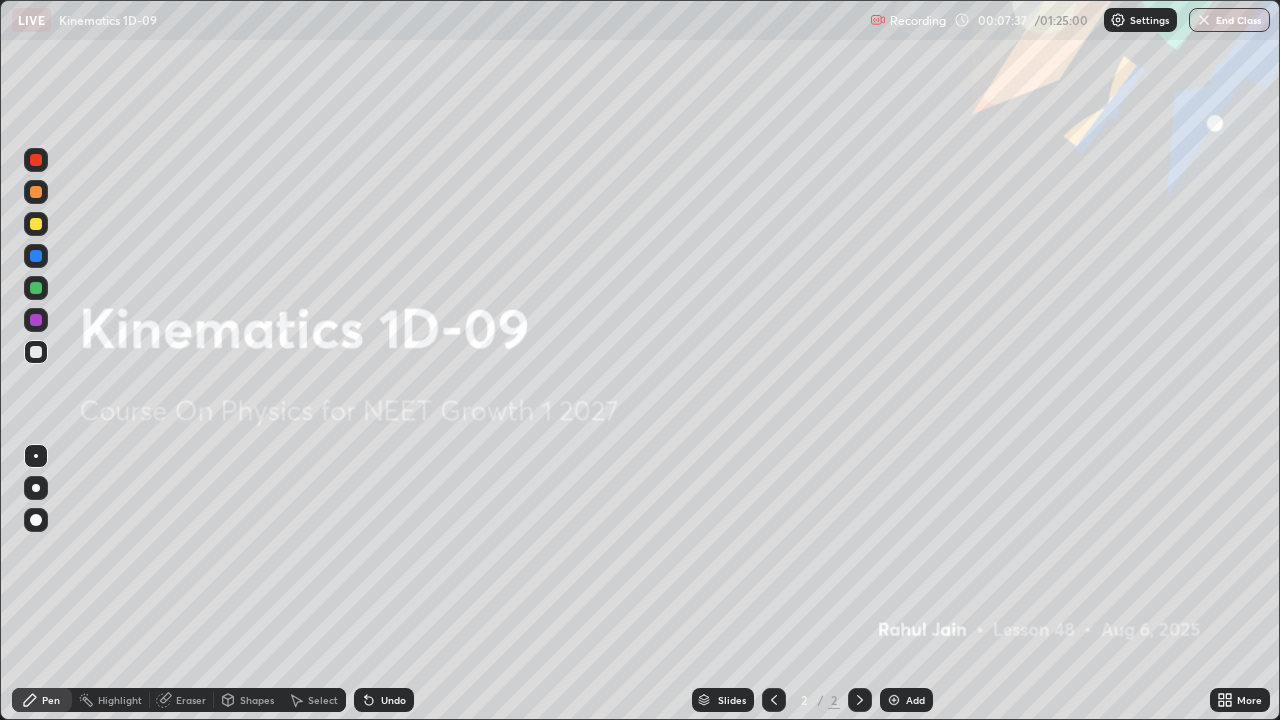 click on "Add" at bounding box center (915, 700) 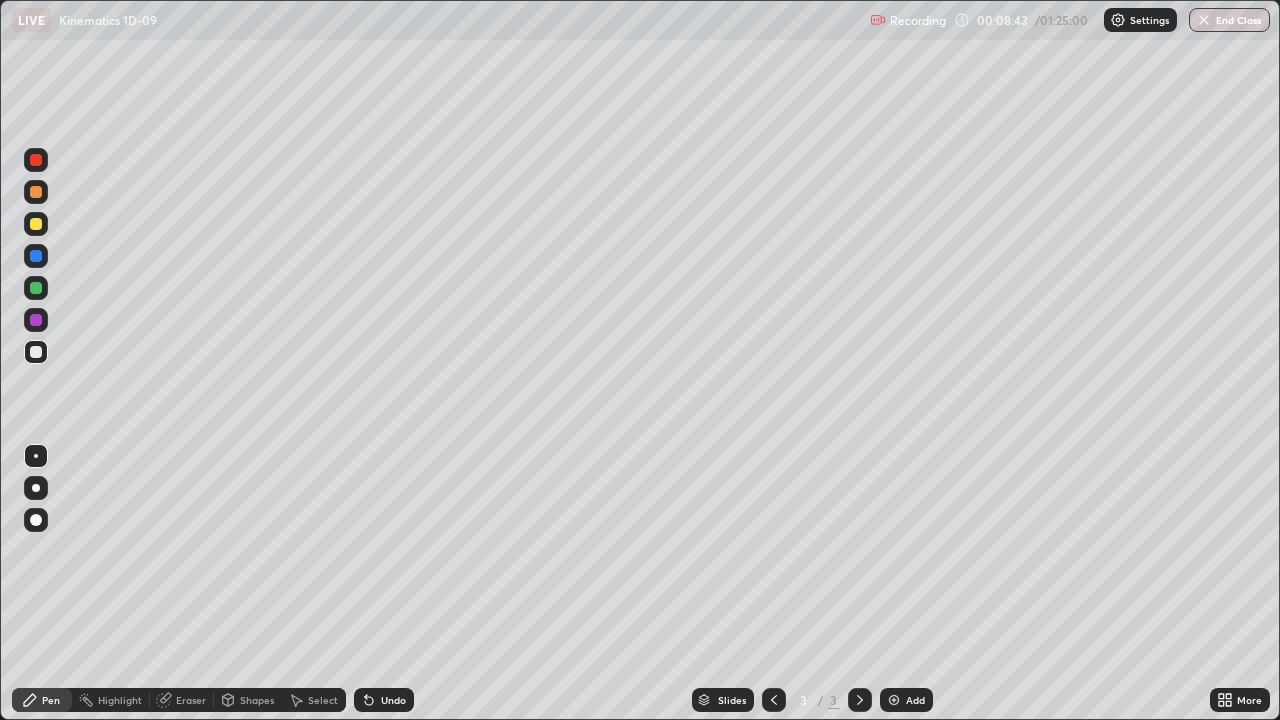 click 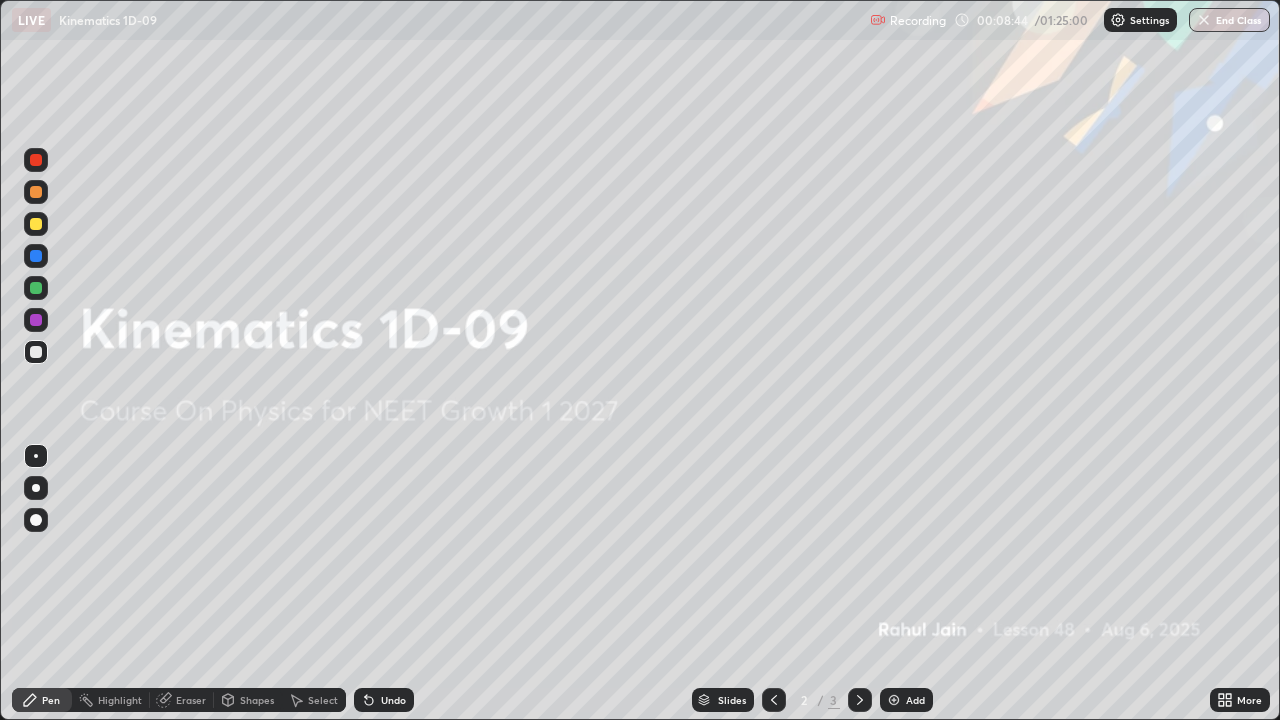 click 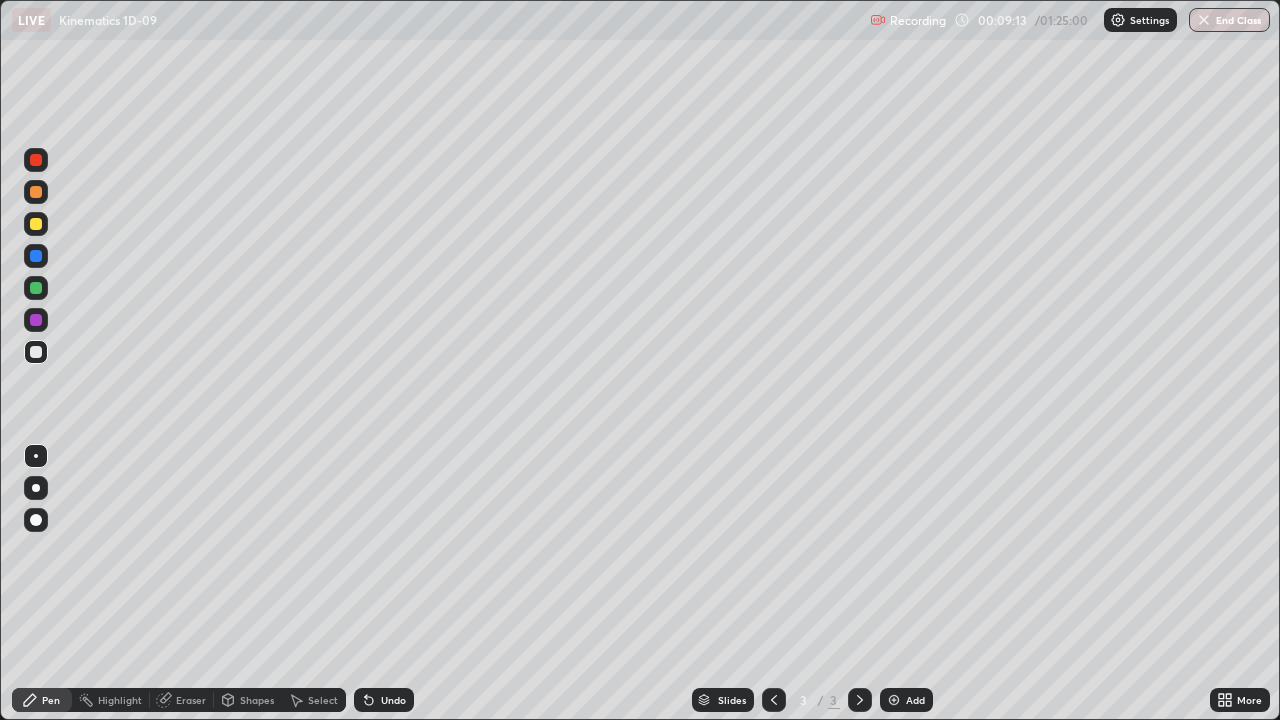 click 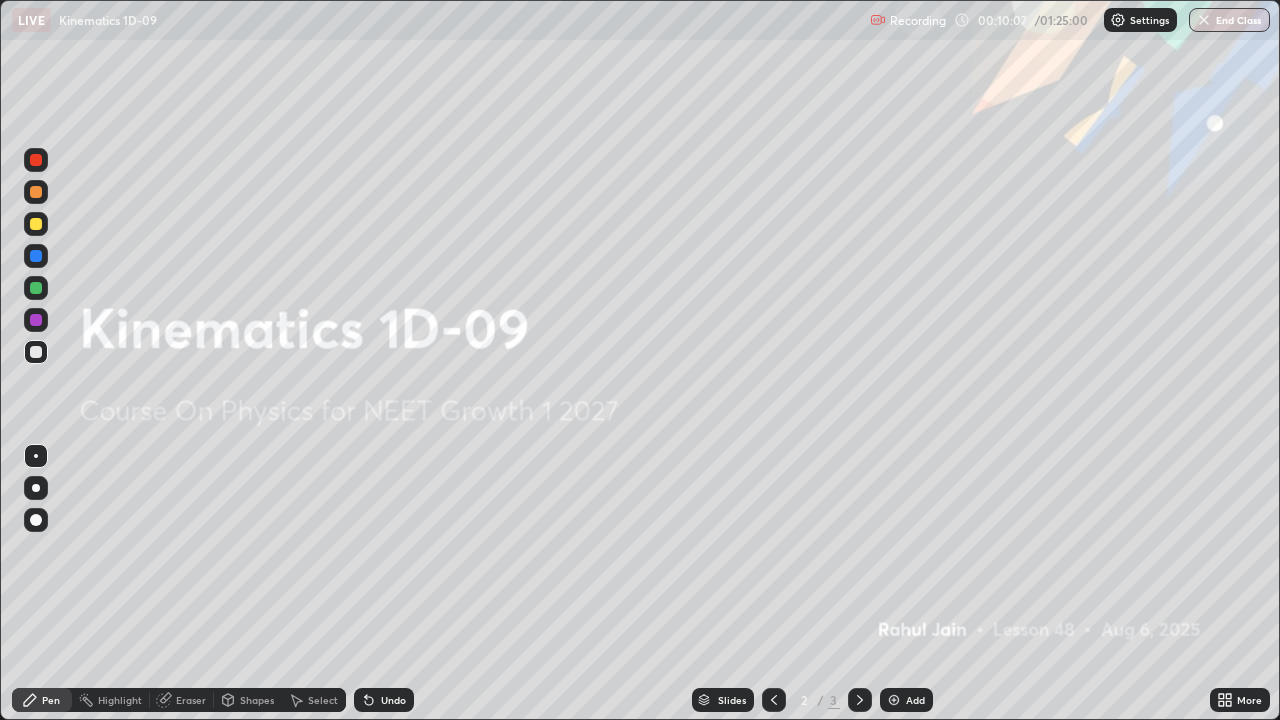 click on "More" at bounding box center [1249, 700] 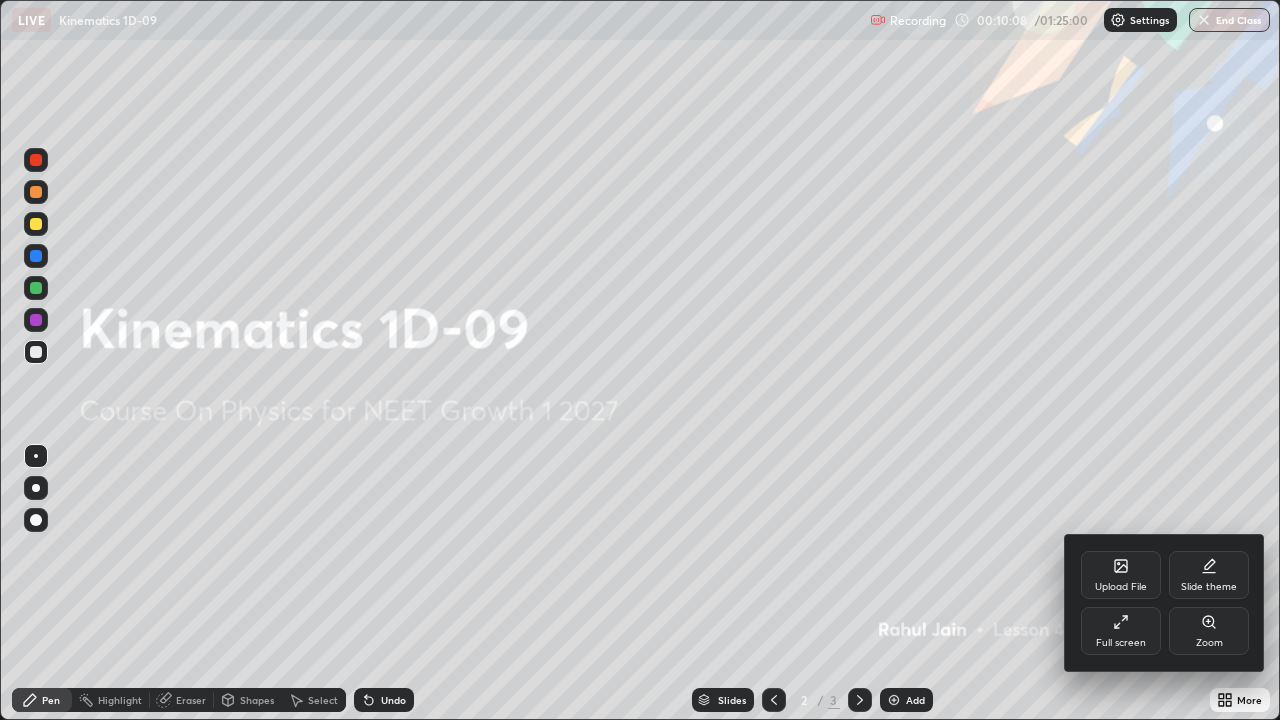 click on "Upload File" at bounding box center (1121, 575) 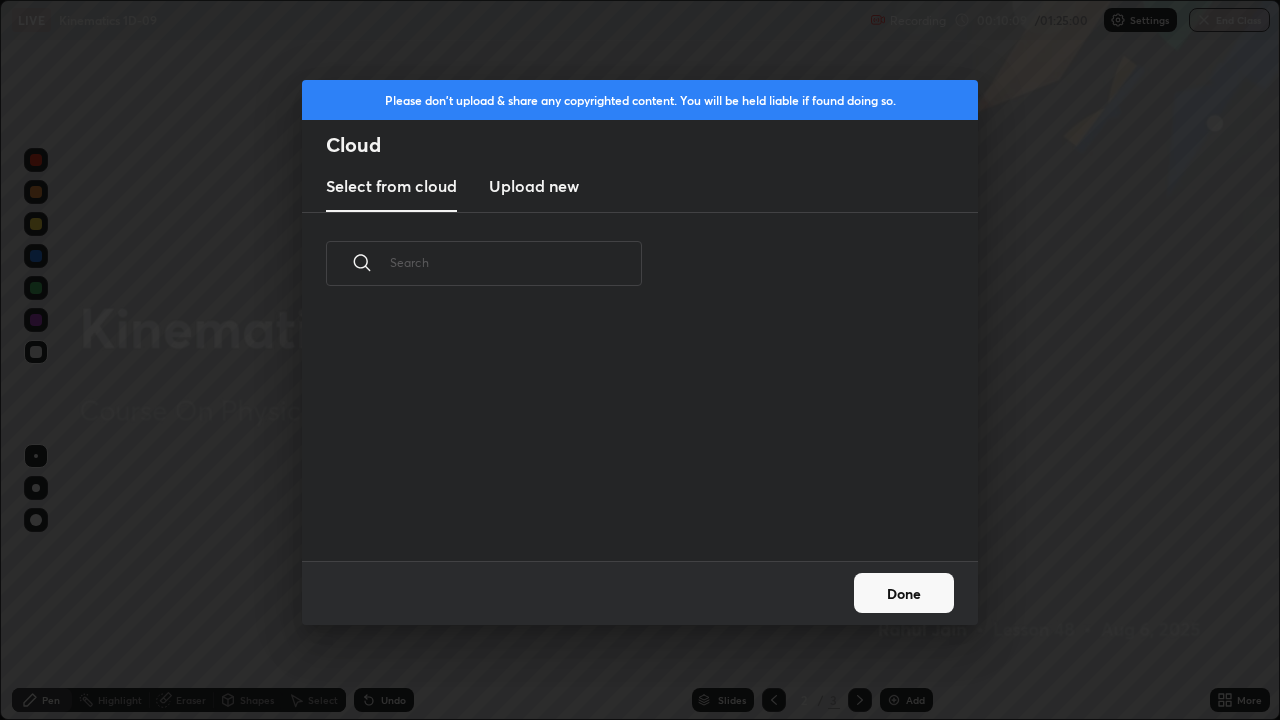 scroll, scrollTop: 7, scrollLeft: 11, axis: both 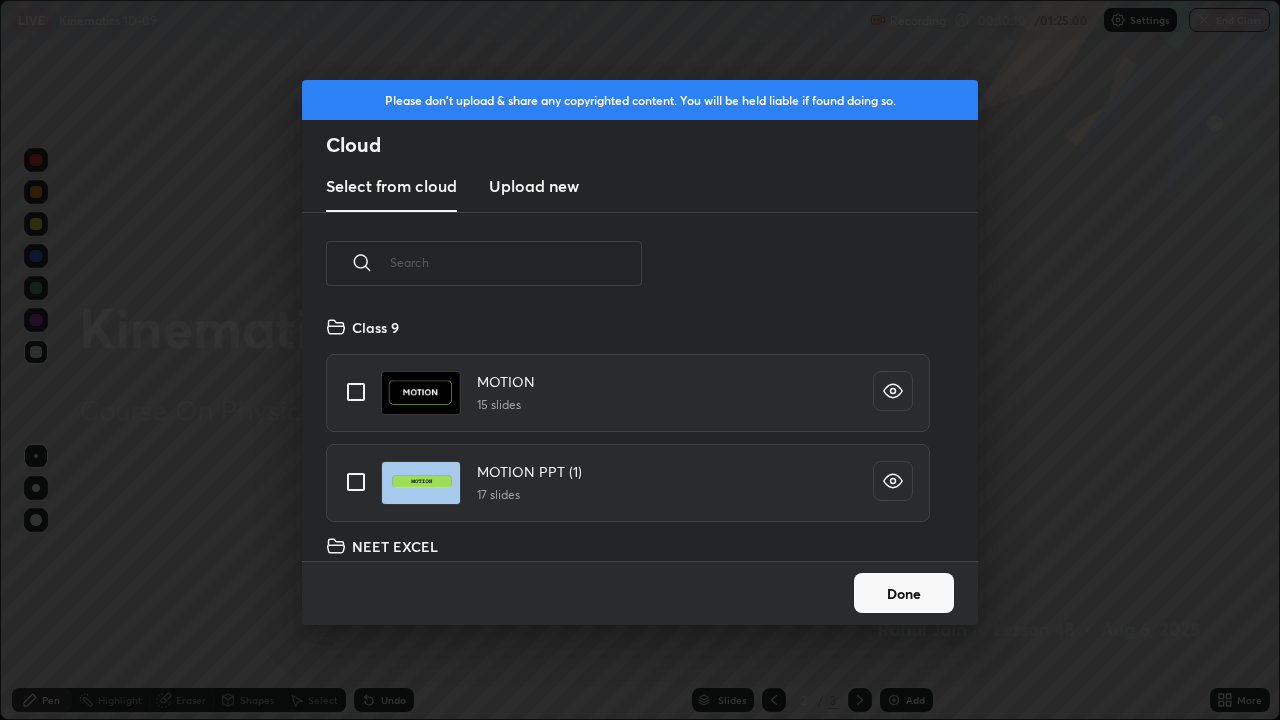 click at bounding box center [516, 262] 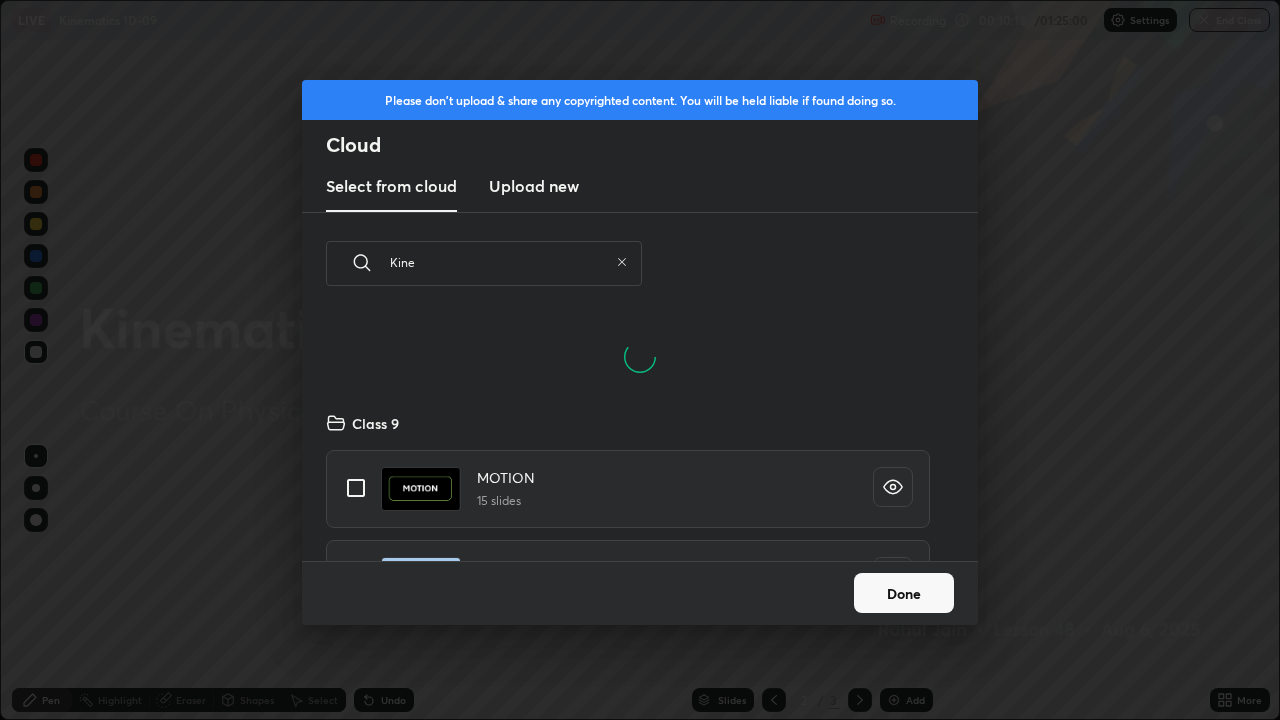 scroll, scrollTop: 150, scrollLeft: 642, axis: both 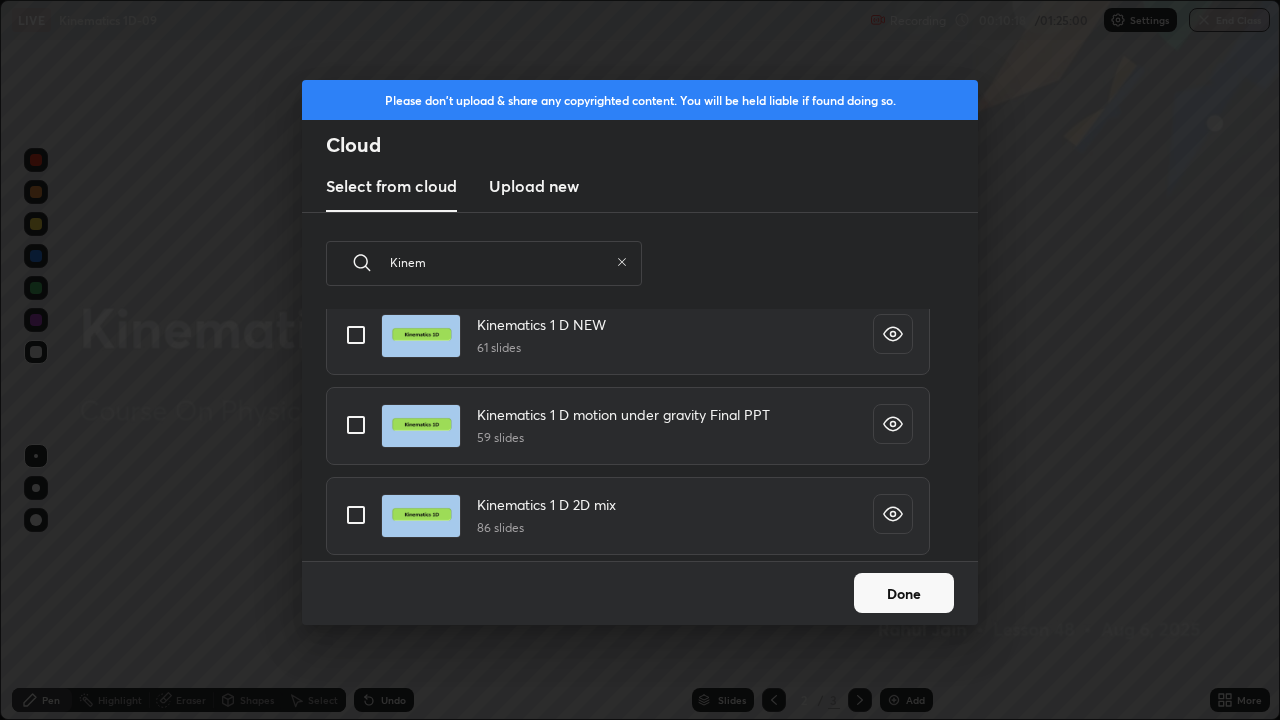type on "Kinem" 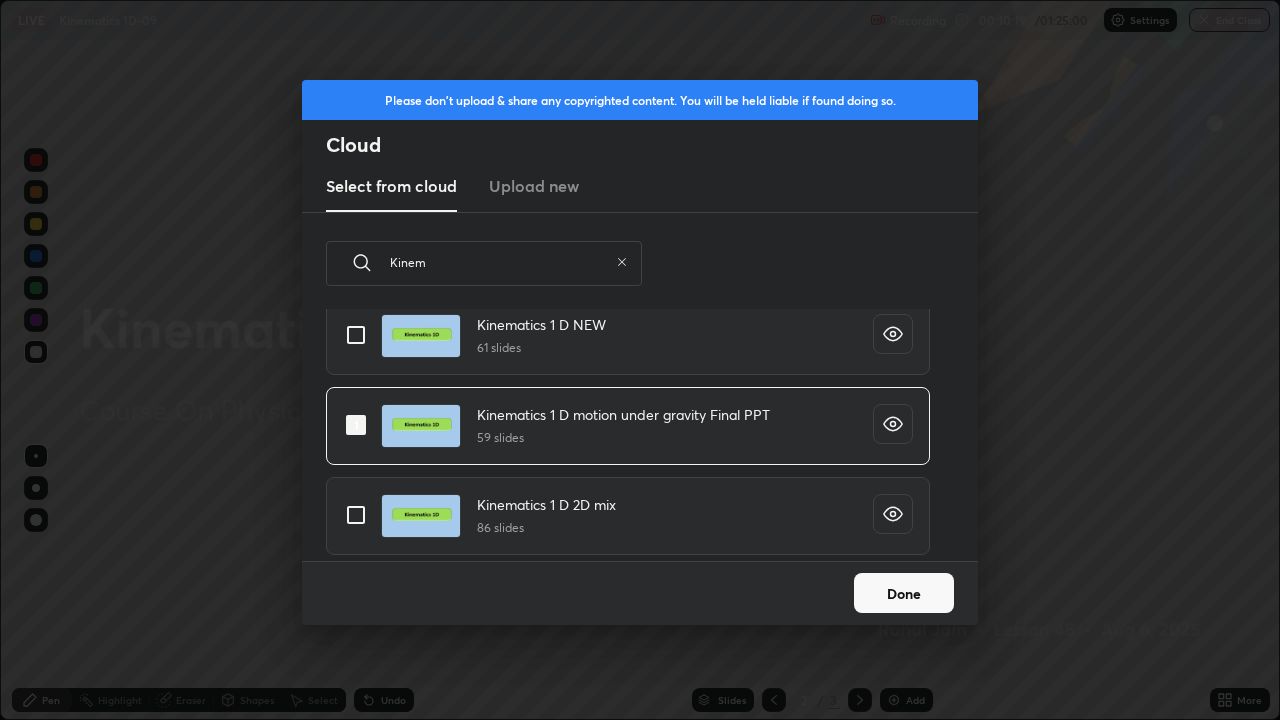 click on "Done" at bounding box center (904, 593) 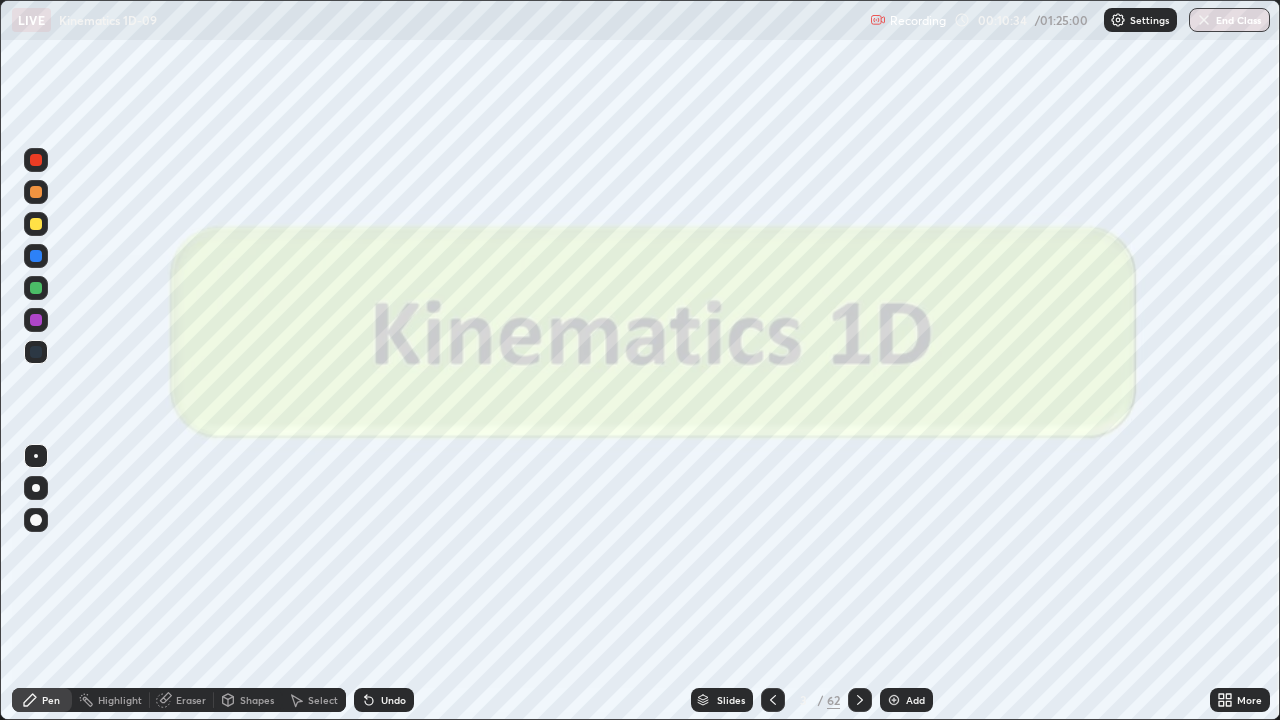 click 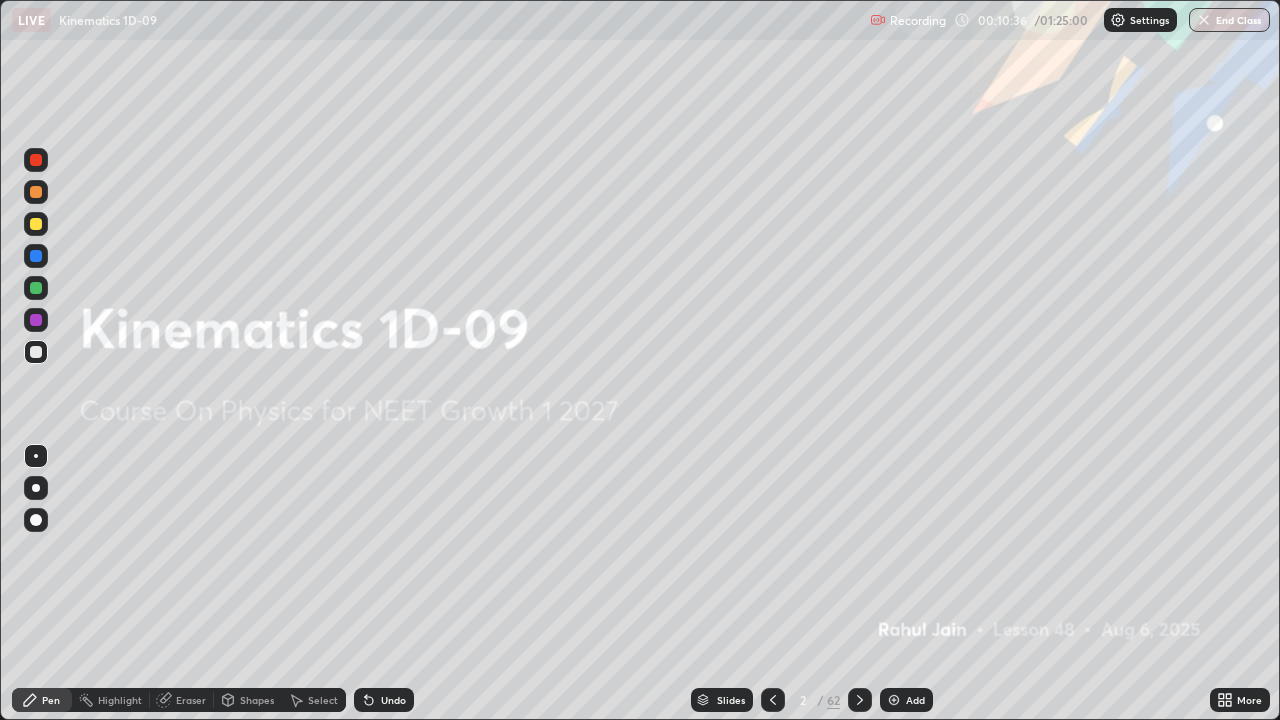 click at bounding box center (894, 700) 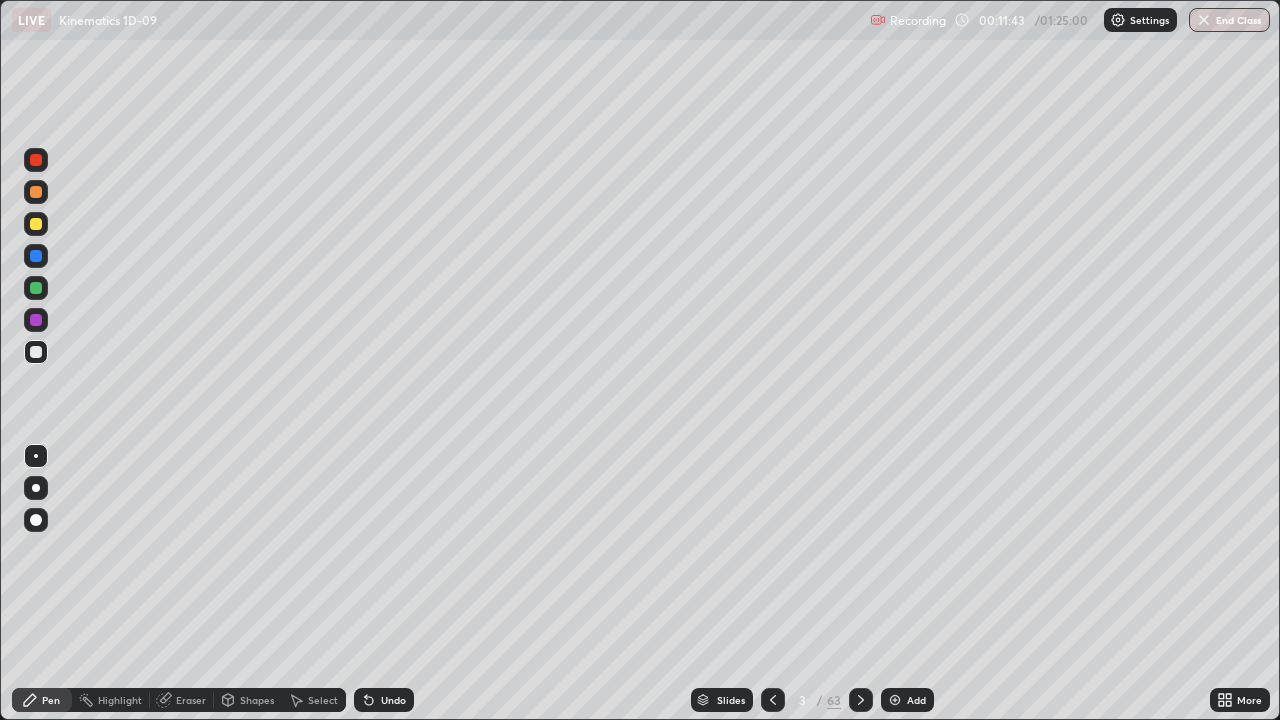 click on "Slides" at bounding box center (731, 700) 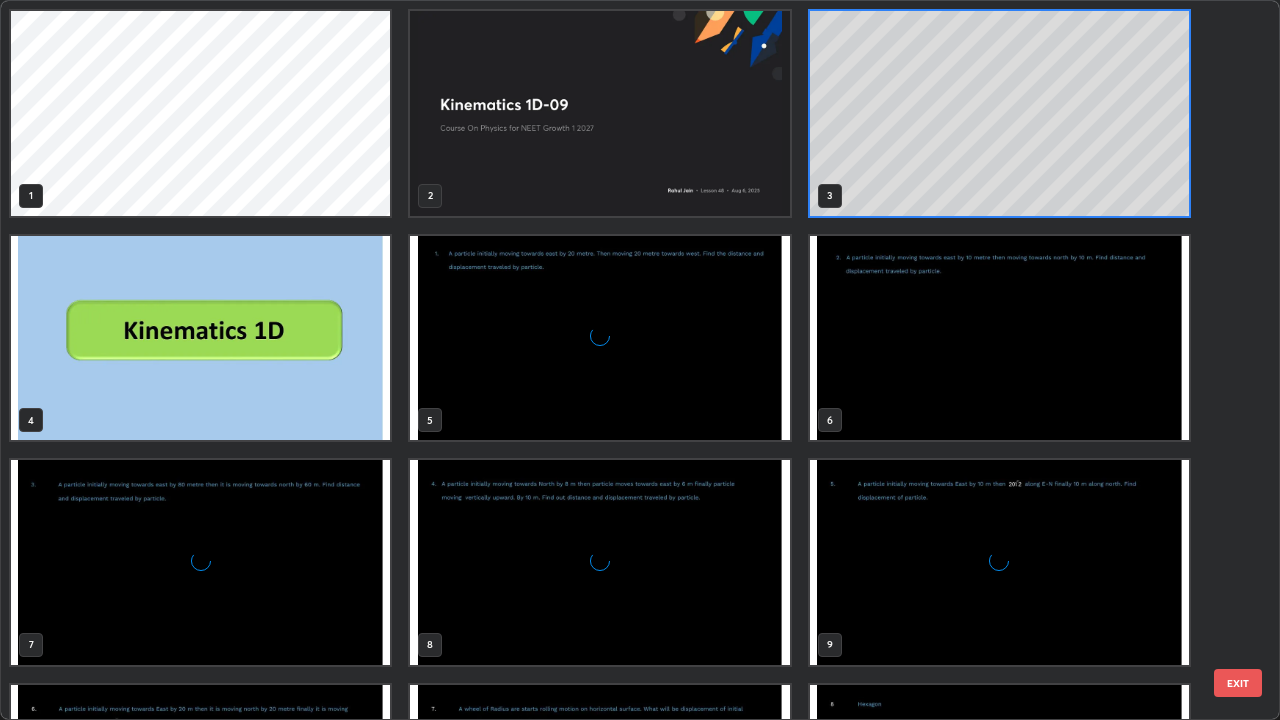 scroll, scrollTop: 7, scrollLeft: 11, axis: both 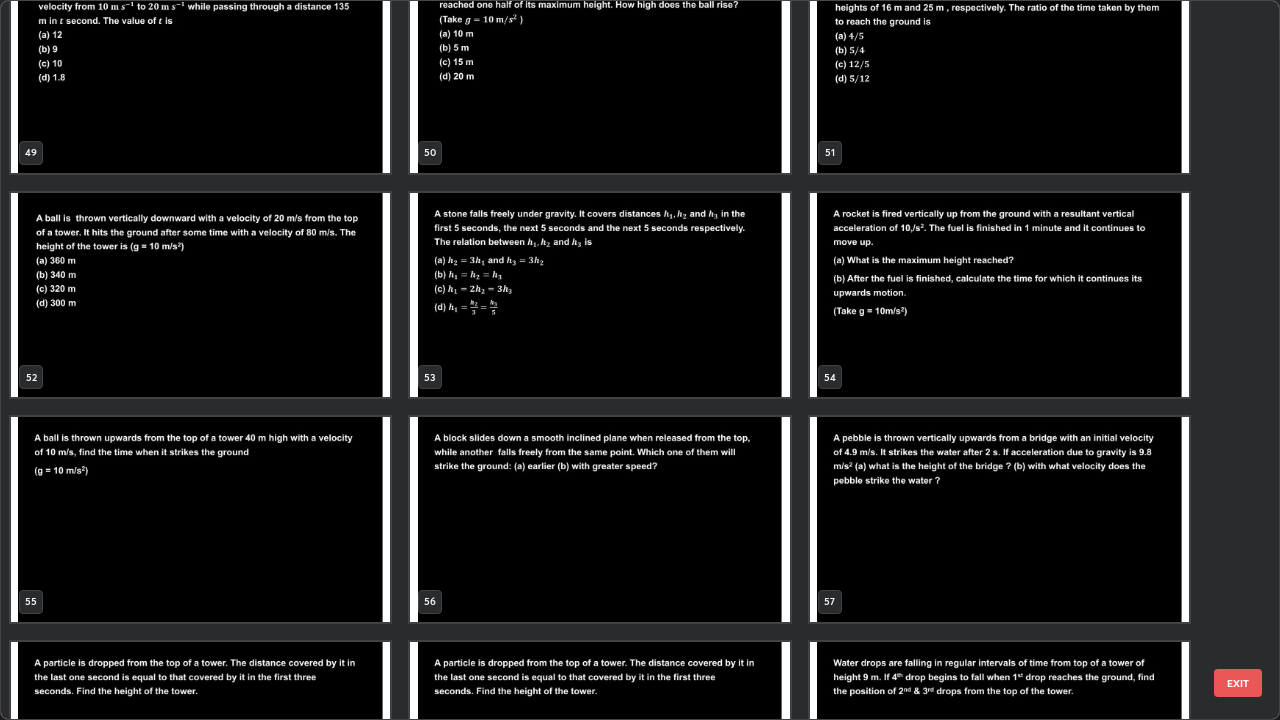 click at bounding box center [200, 519] 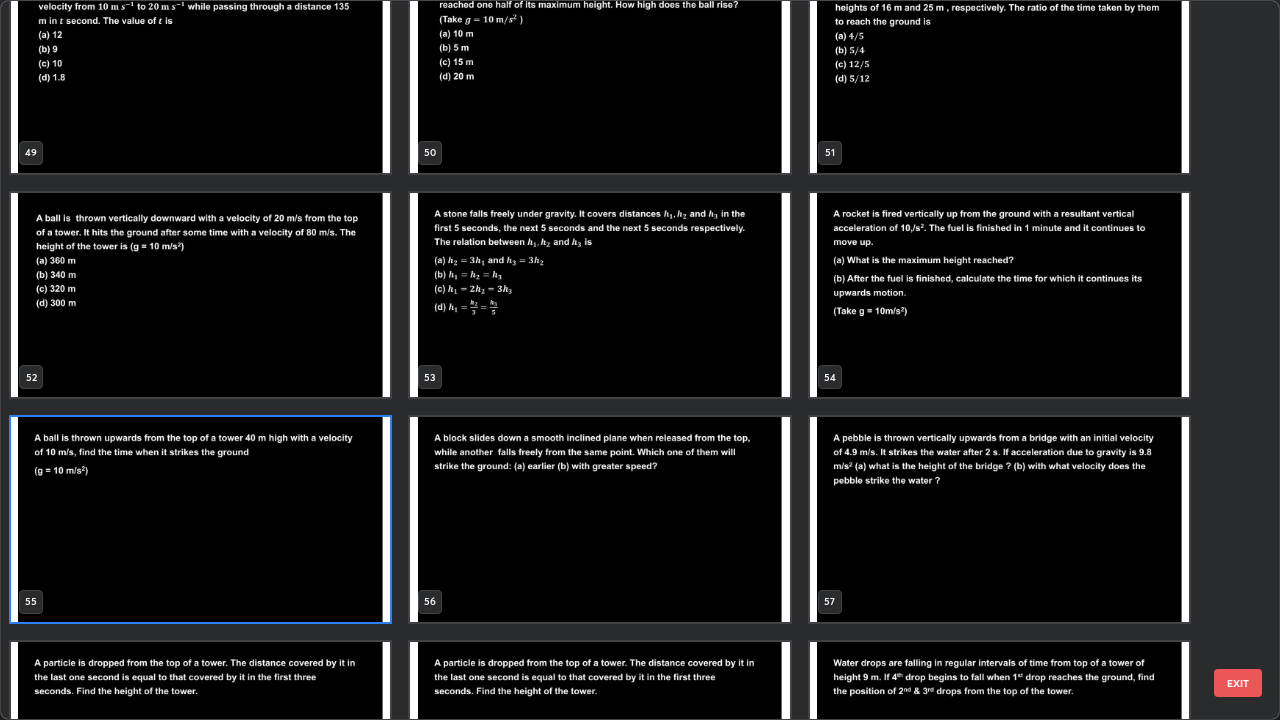 click at bounding box center [200, 519] 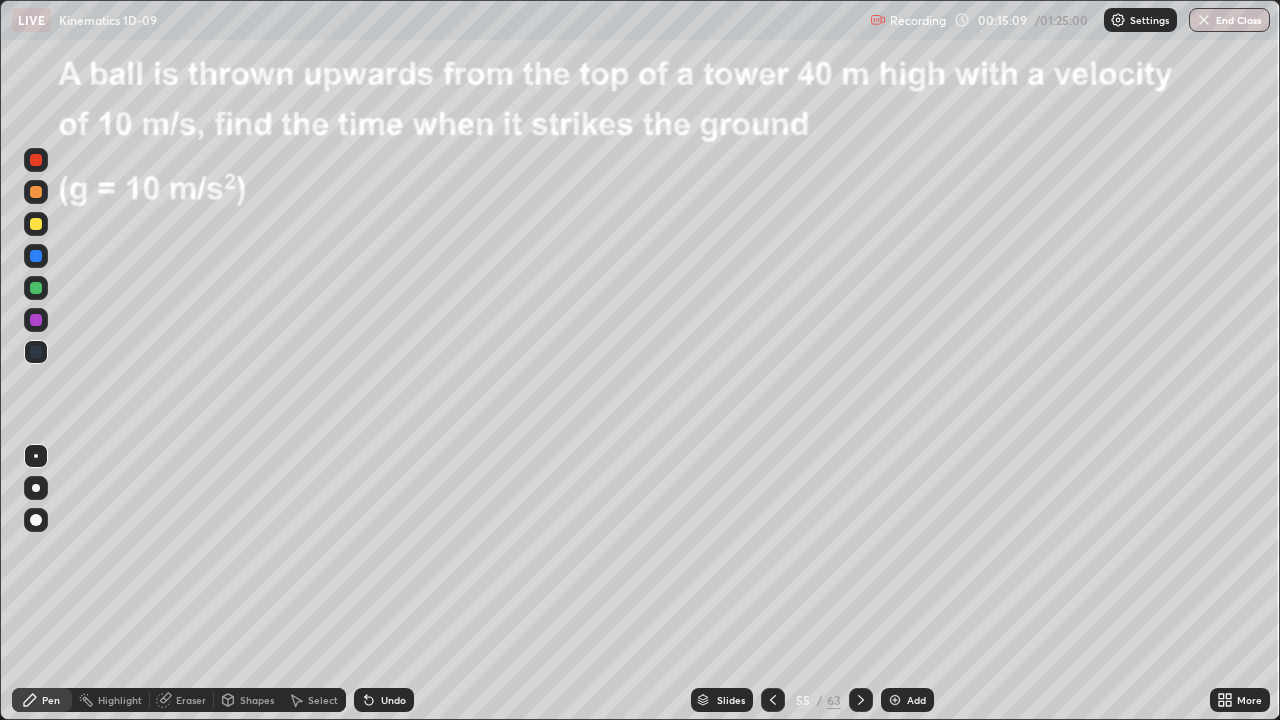 click on "Undo" at bounding box center [384, 700] 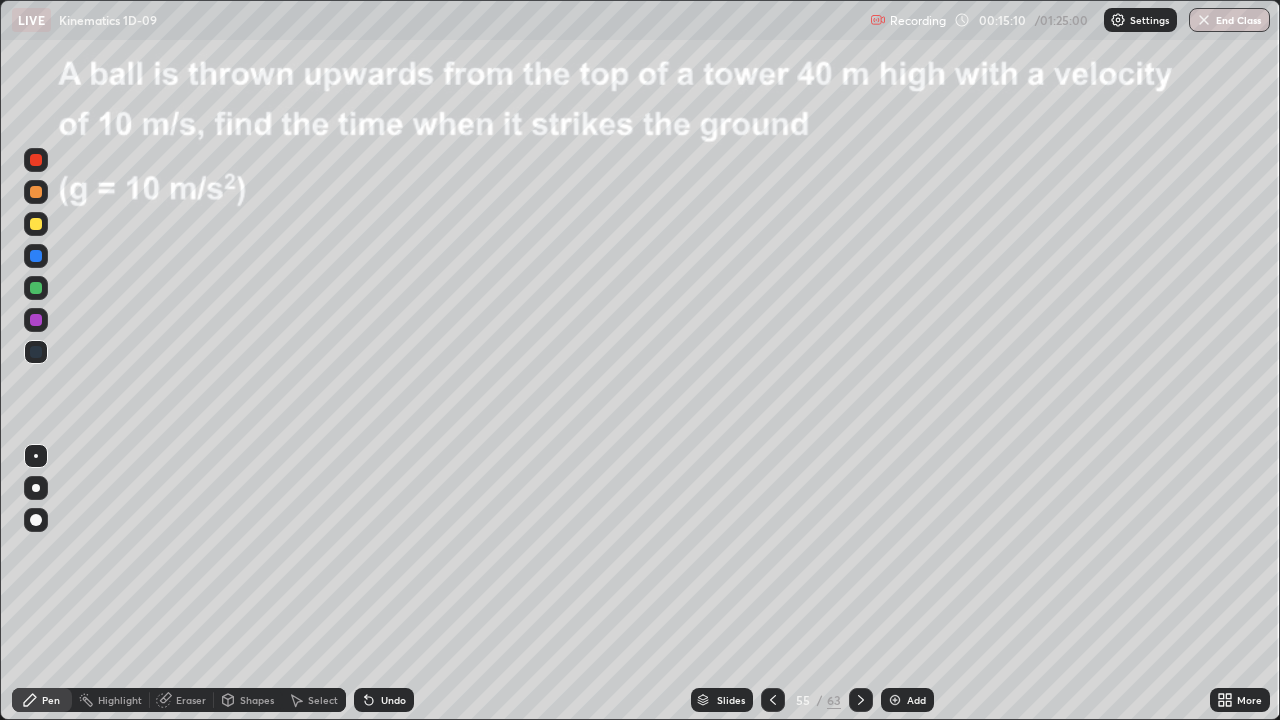 click at bounding box center (36, 488) 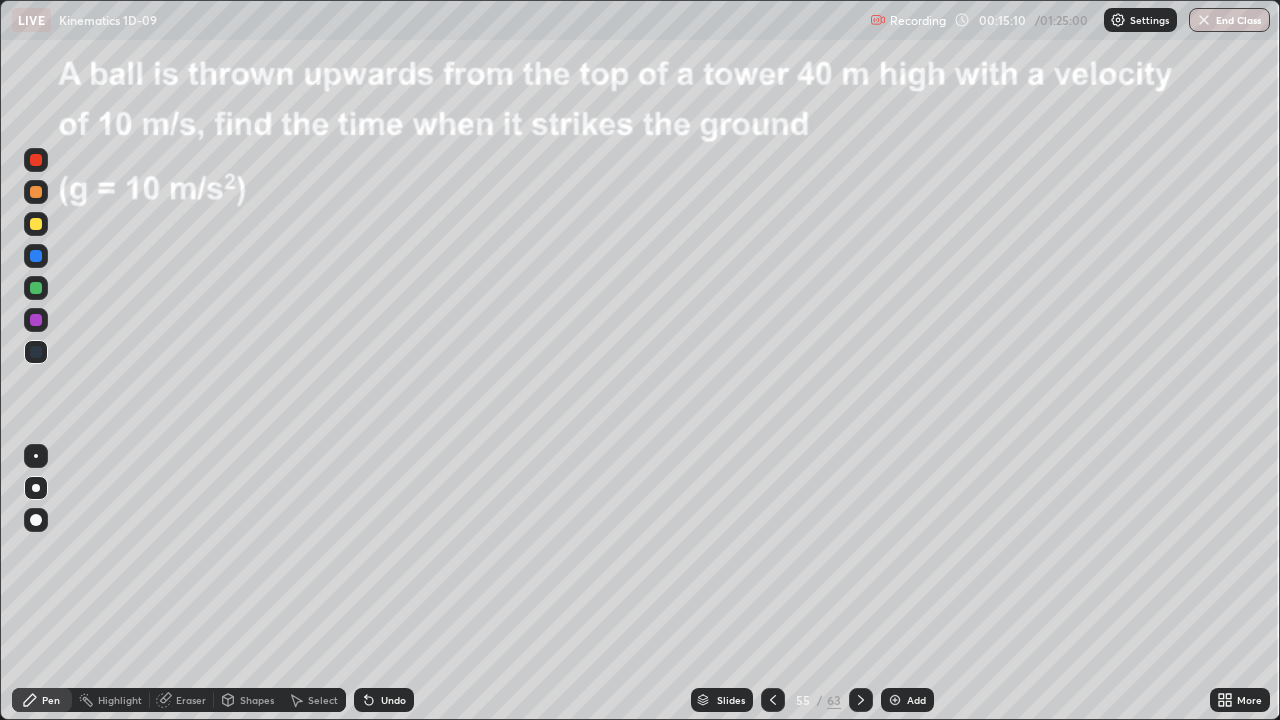 click at bounding box center [36, 320] 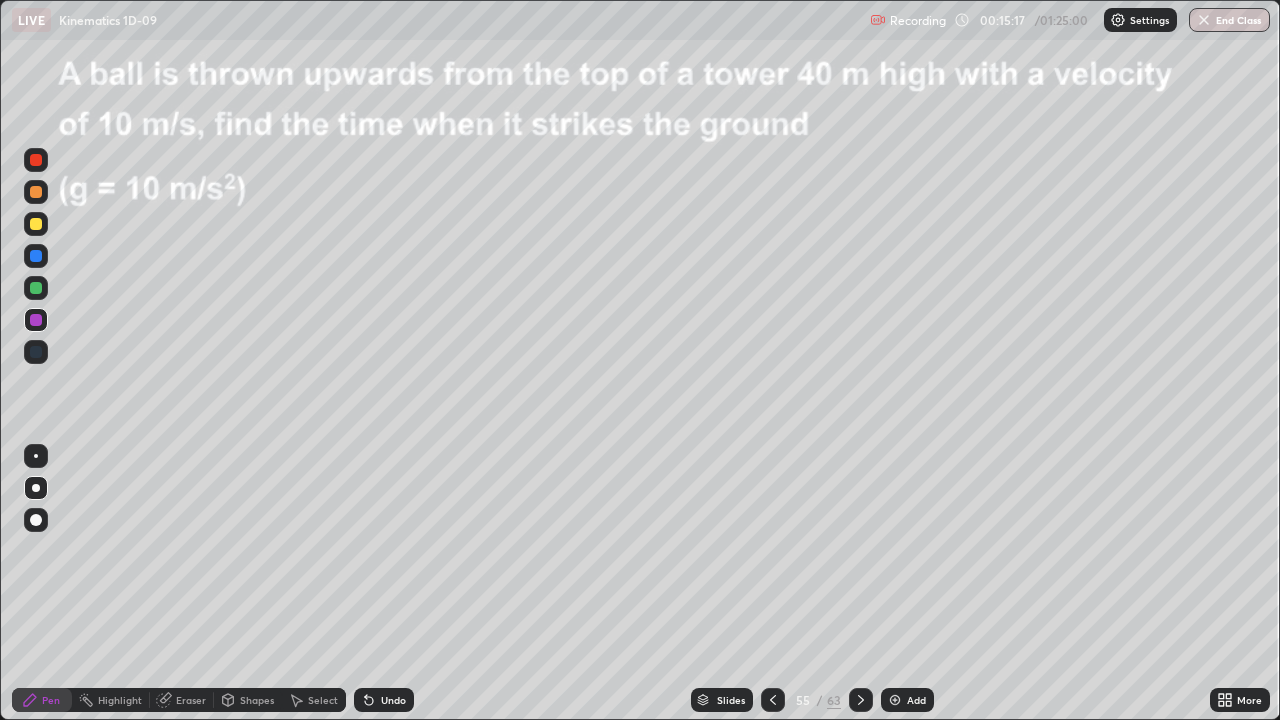 click at bounding box center (36, 288) 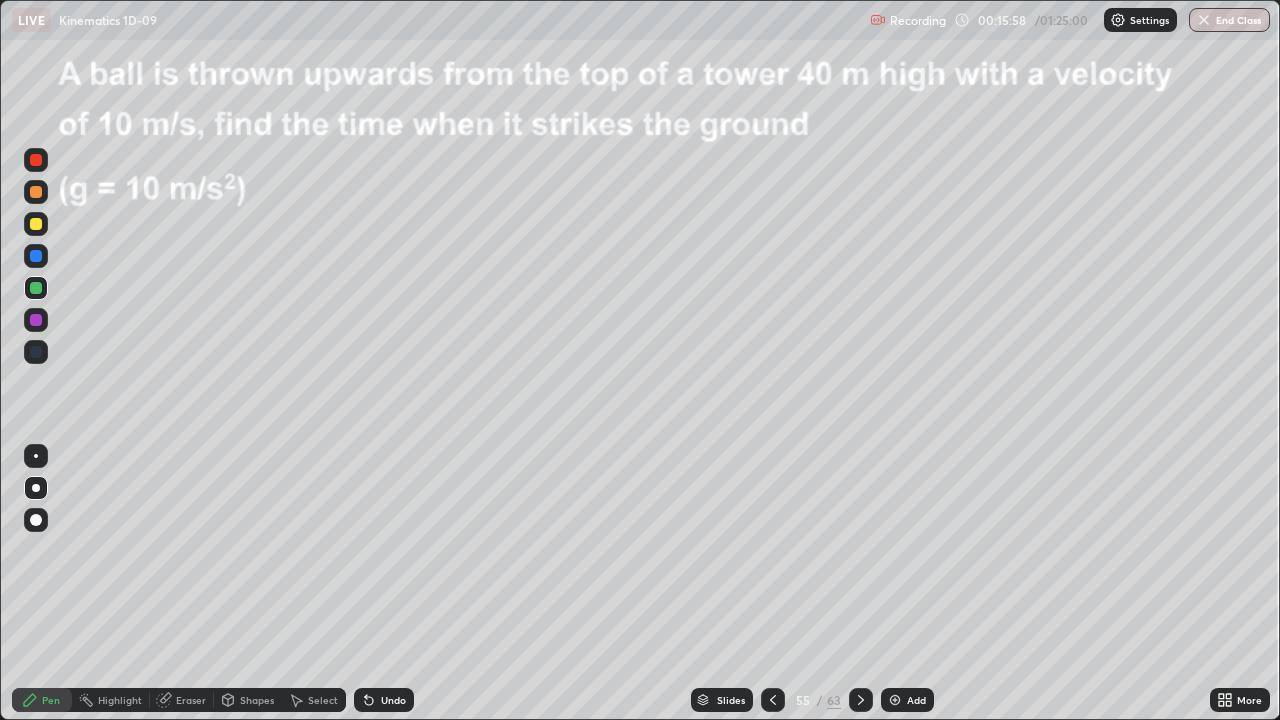 click on "Highlight" at bounding box center (120, 700) 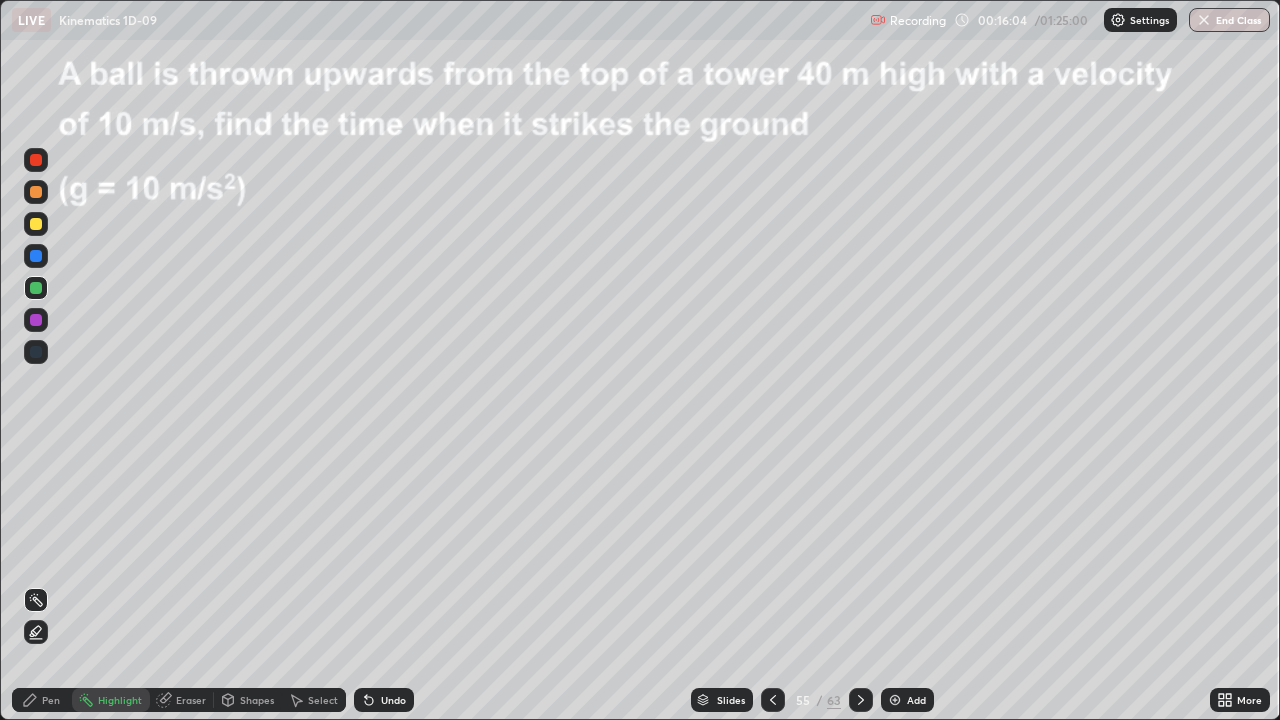 click on "Pen" at bounding box center (42, 700) 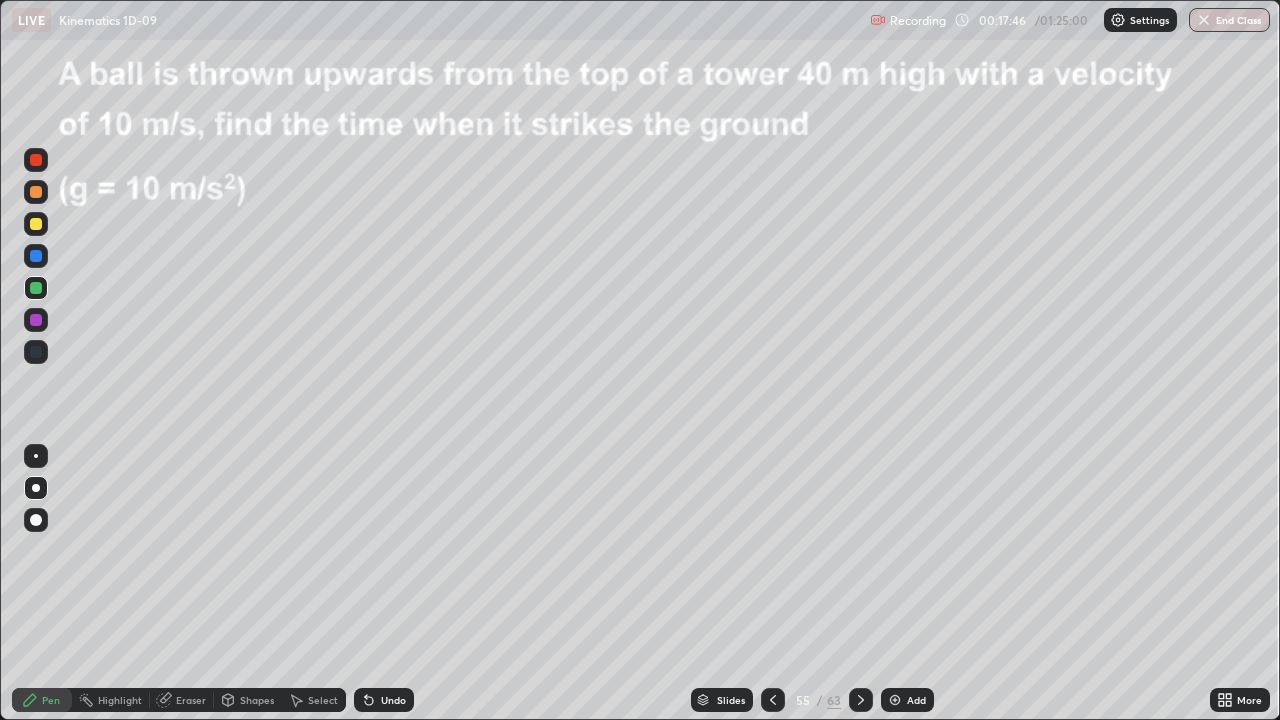 click at bounding box center [36, 224] 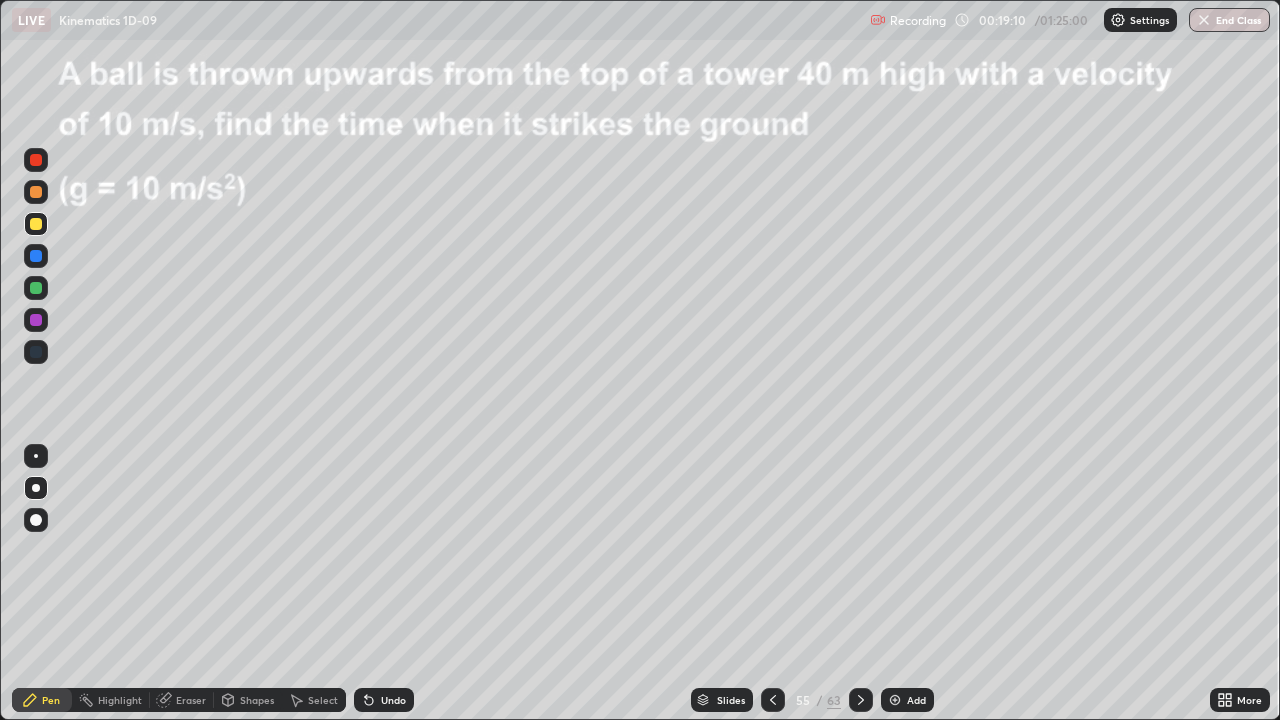 click 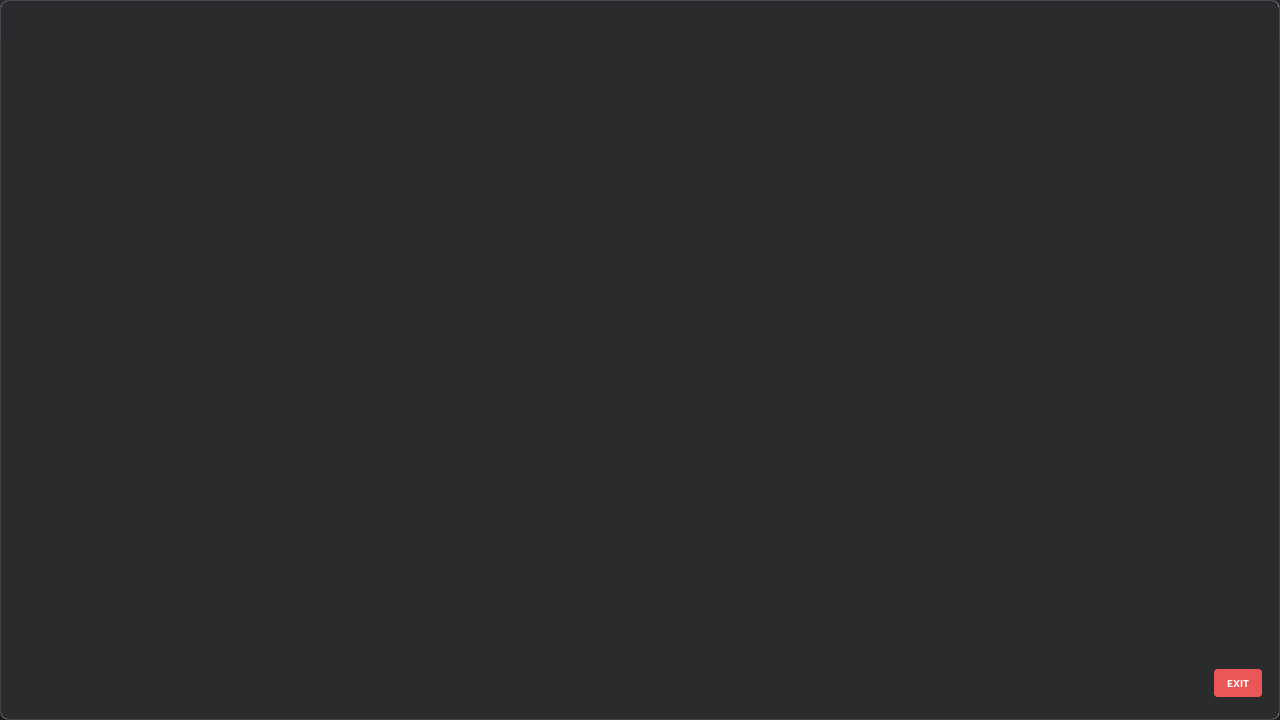 scroll, scrollTop: 3550, scrollLeft: 0, axis: vertical 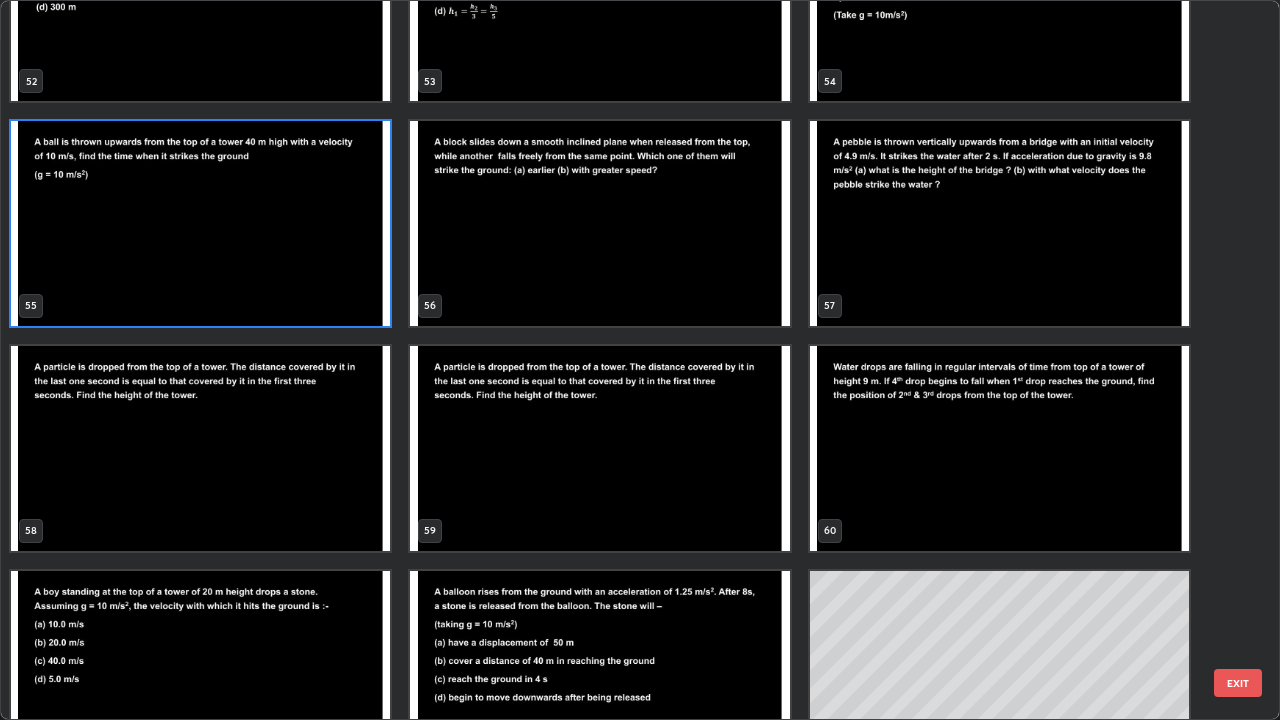 click at bounding box center (999, 223) 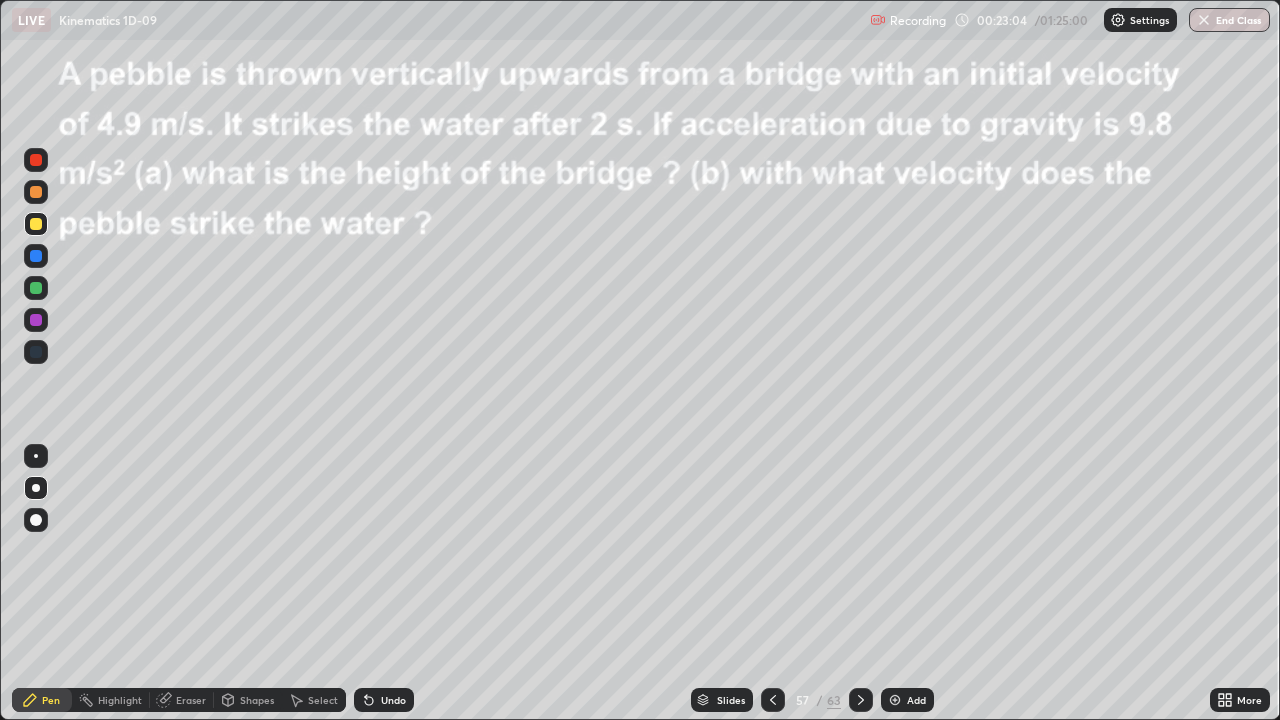 click at bounding box center (36, 320) 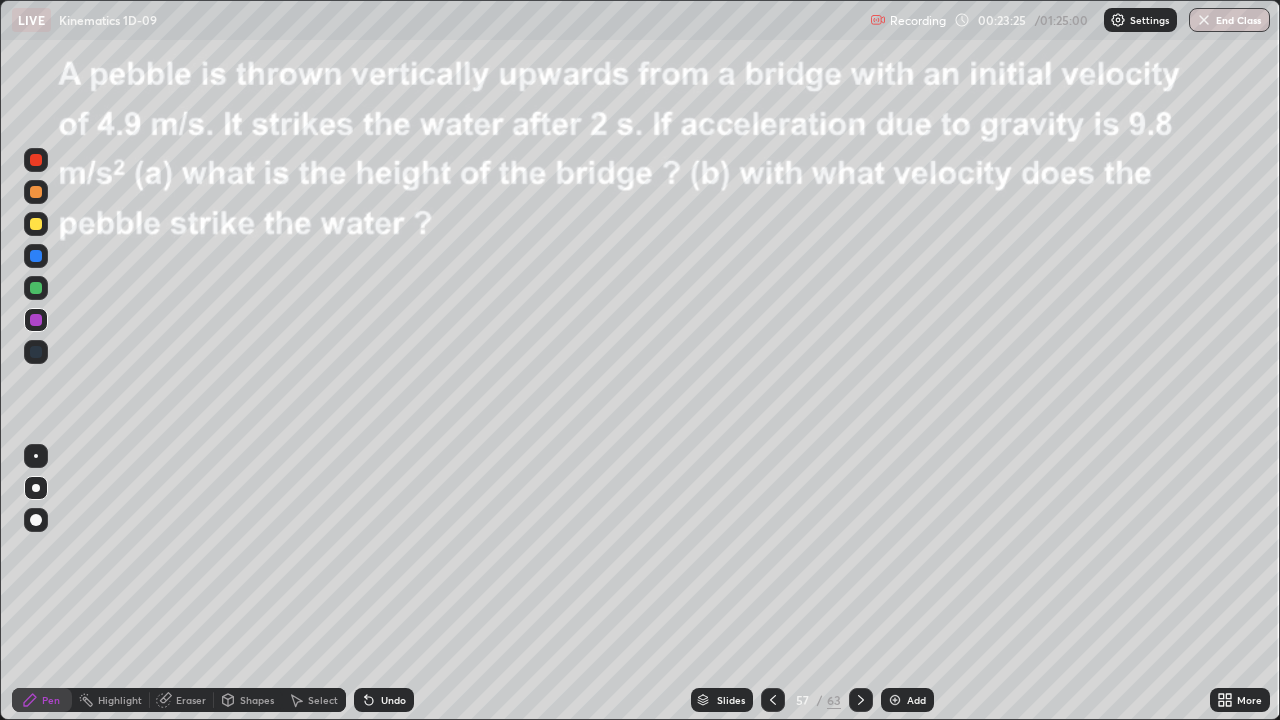 click at bounding box center (36, 160) 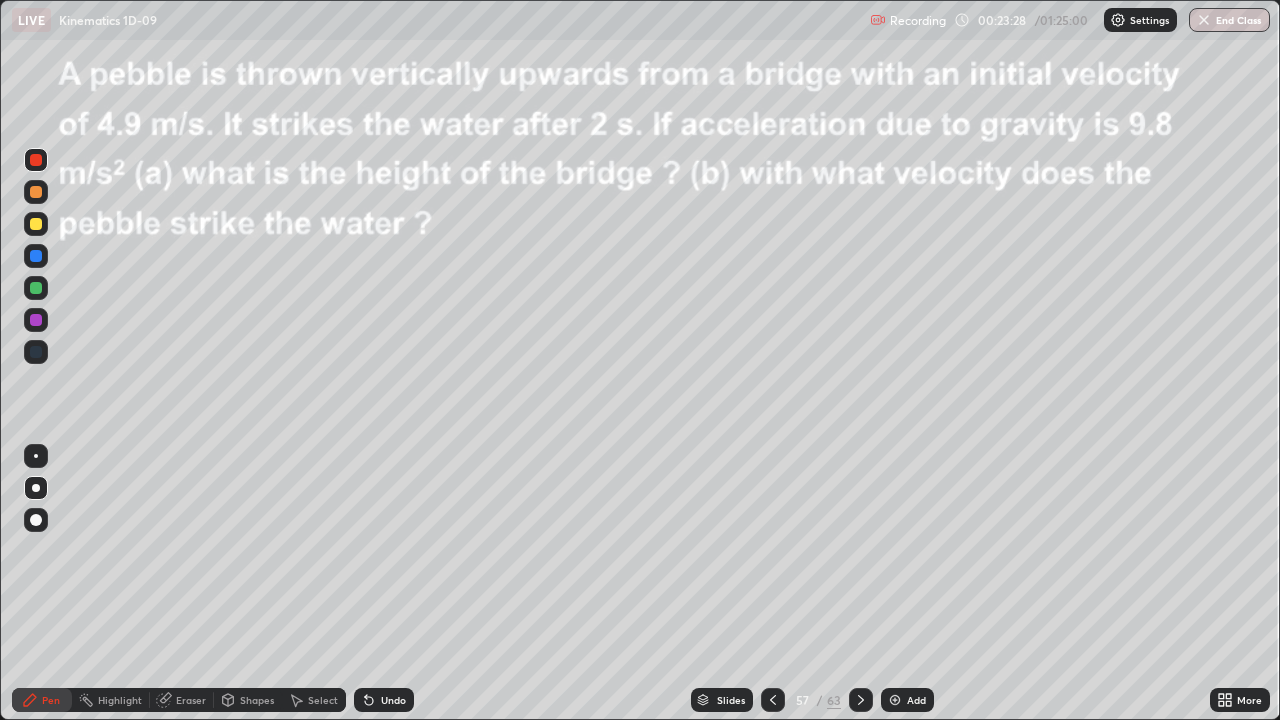 click on "Undo" at bounding box center (393, 700) 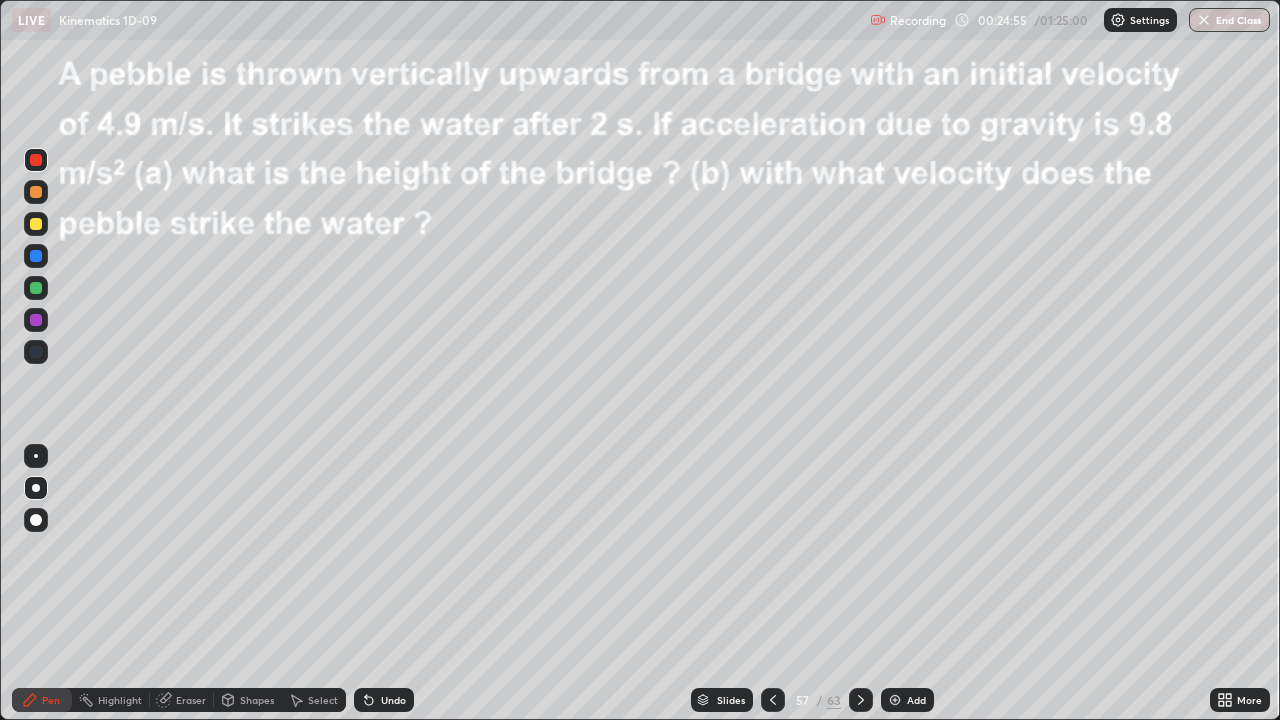 click on "Eraser" at bounding box center (182, 700) 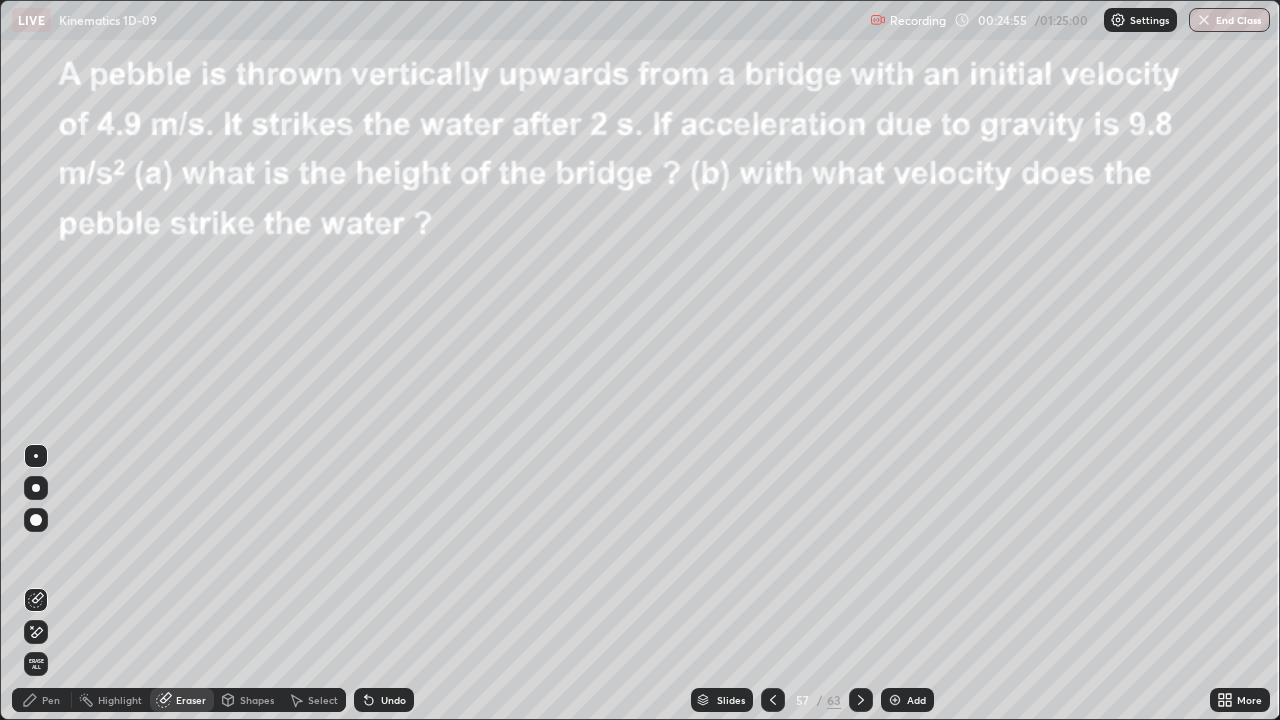 click 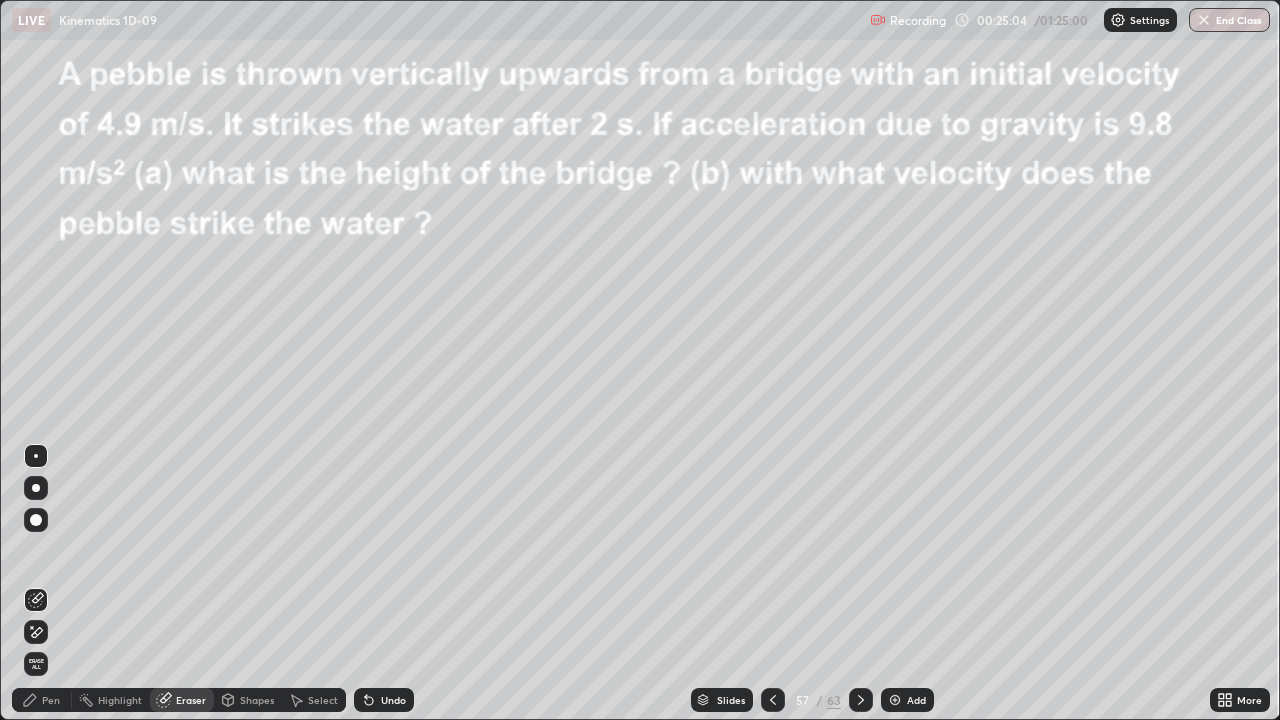 click on "Pen" at bounding box center [51, 700] 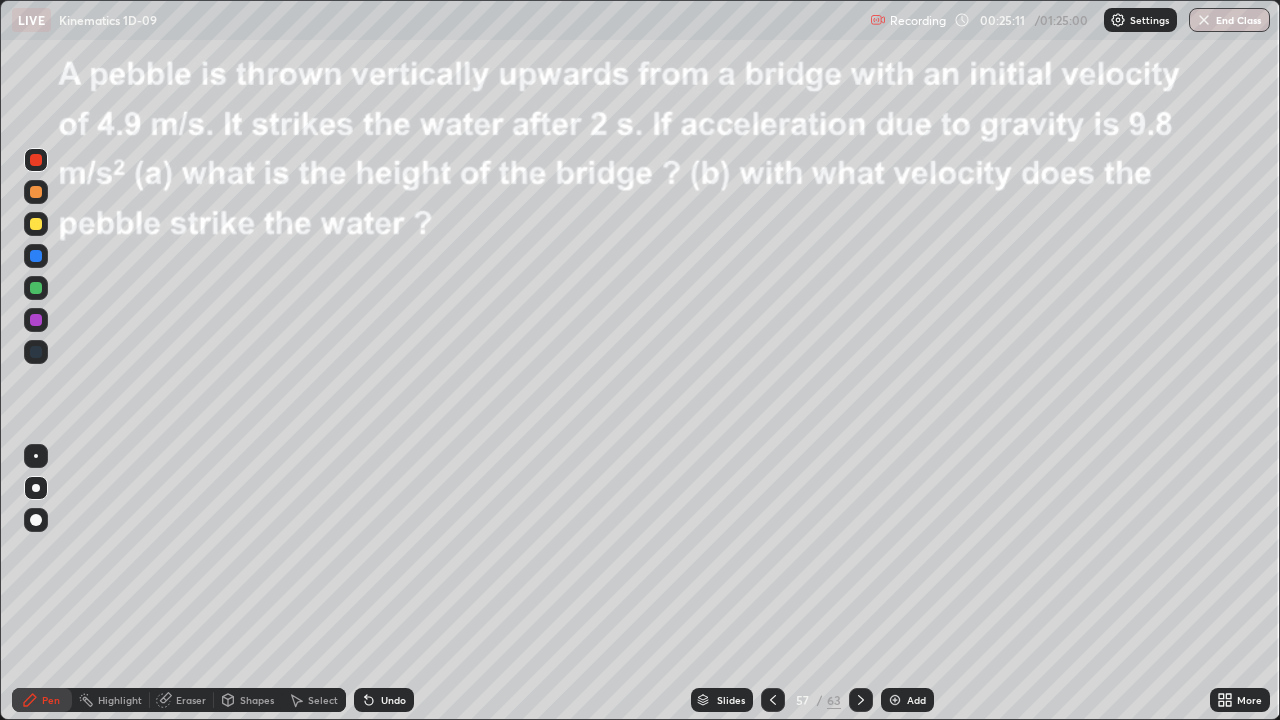 click on "Eraser" at bounding box center [191, 700] 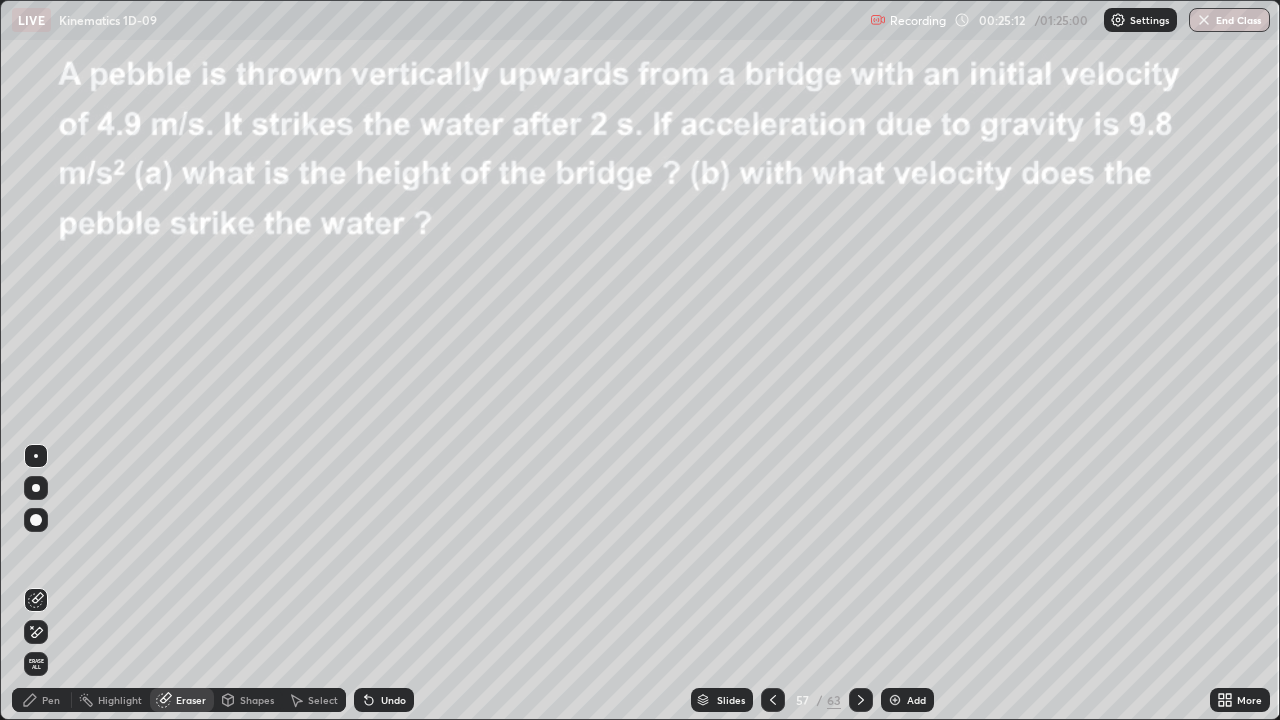 click 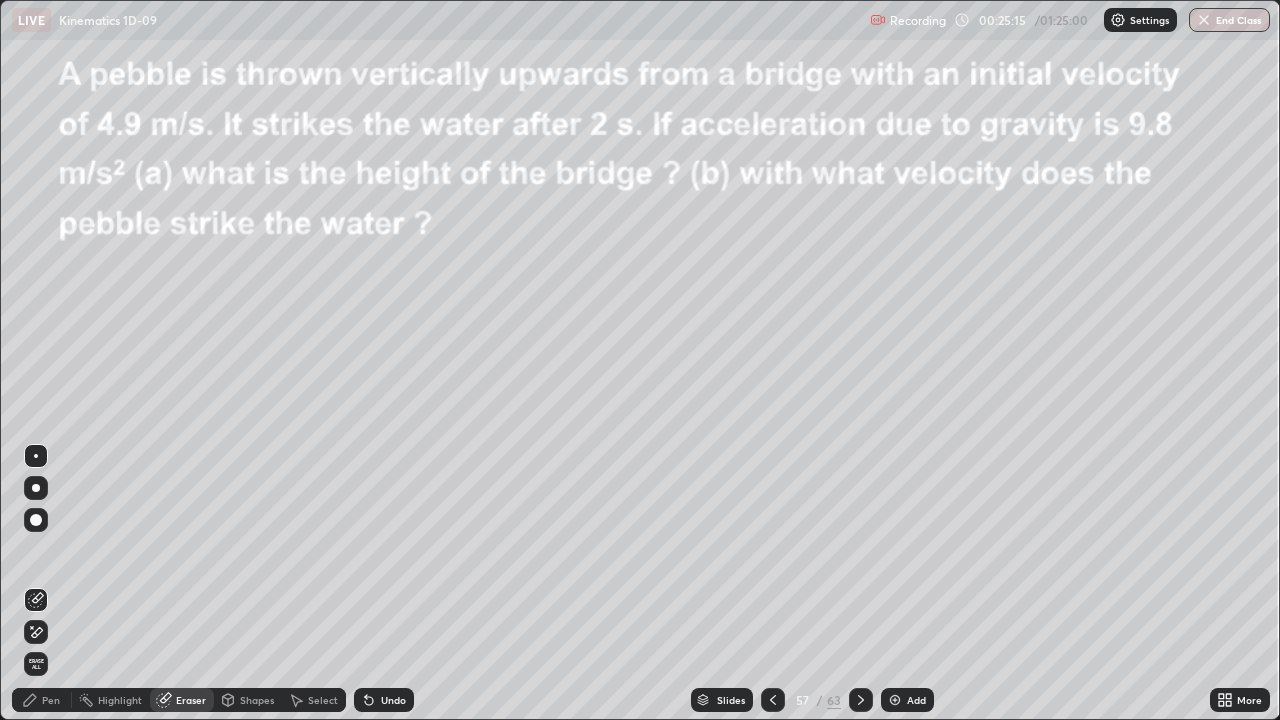 click on "Pen" at bounding box center [42, 700] 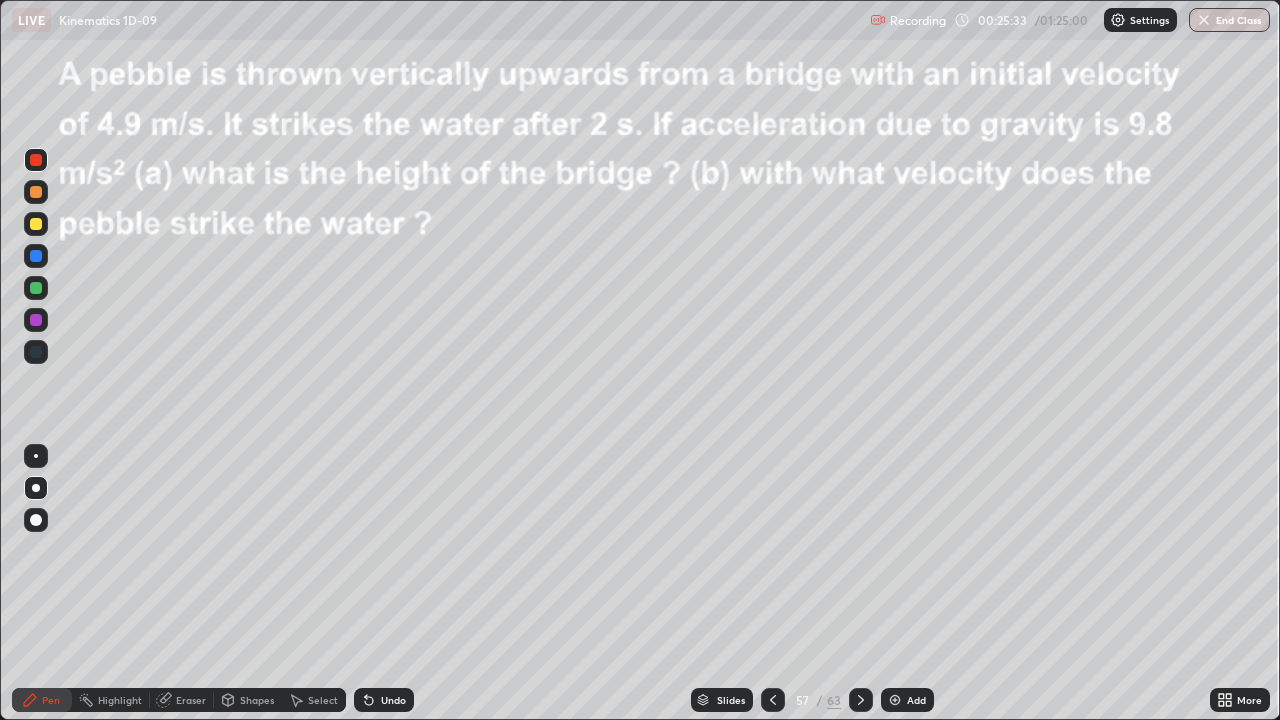 click at bounding box center [36, 320] 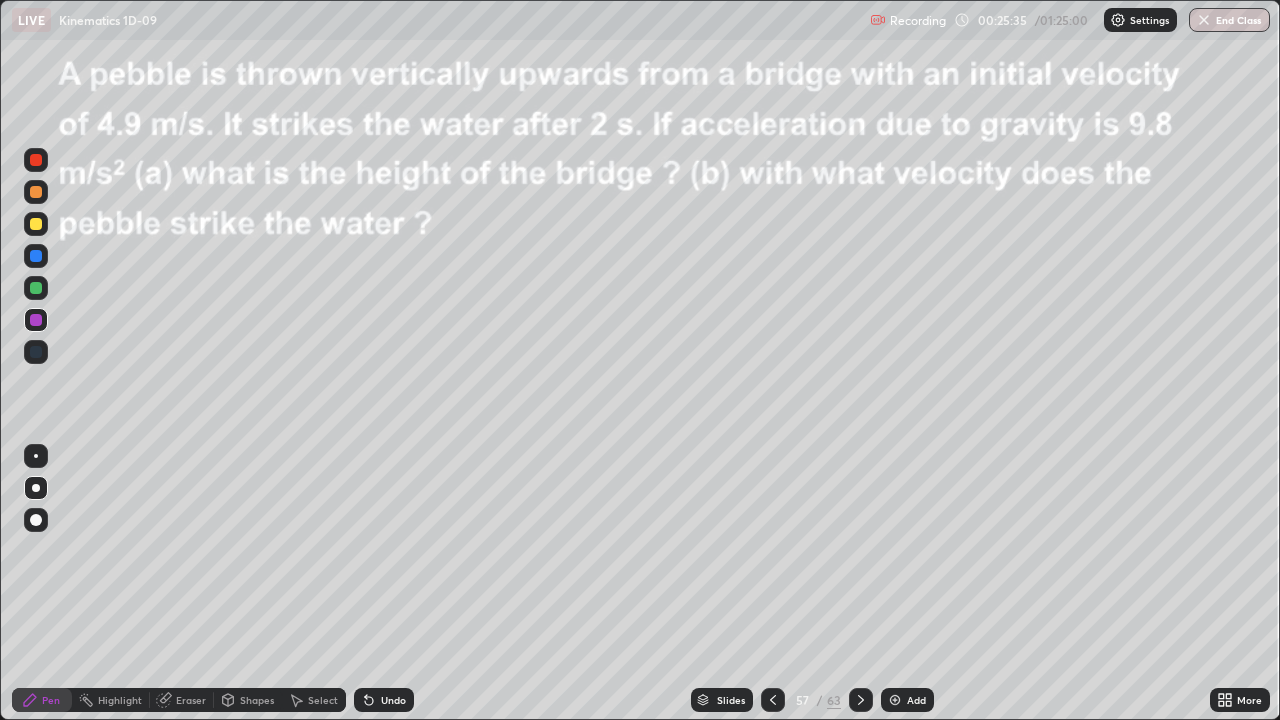 click on "Eraser" at bounding box center [182, 700] 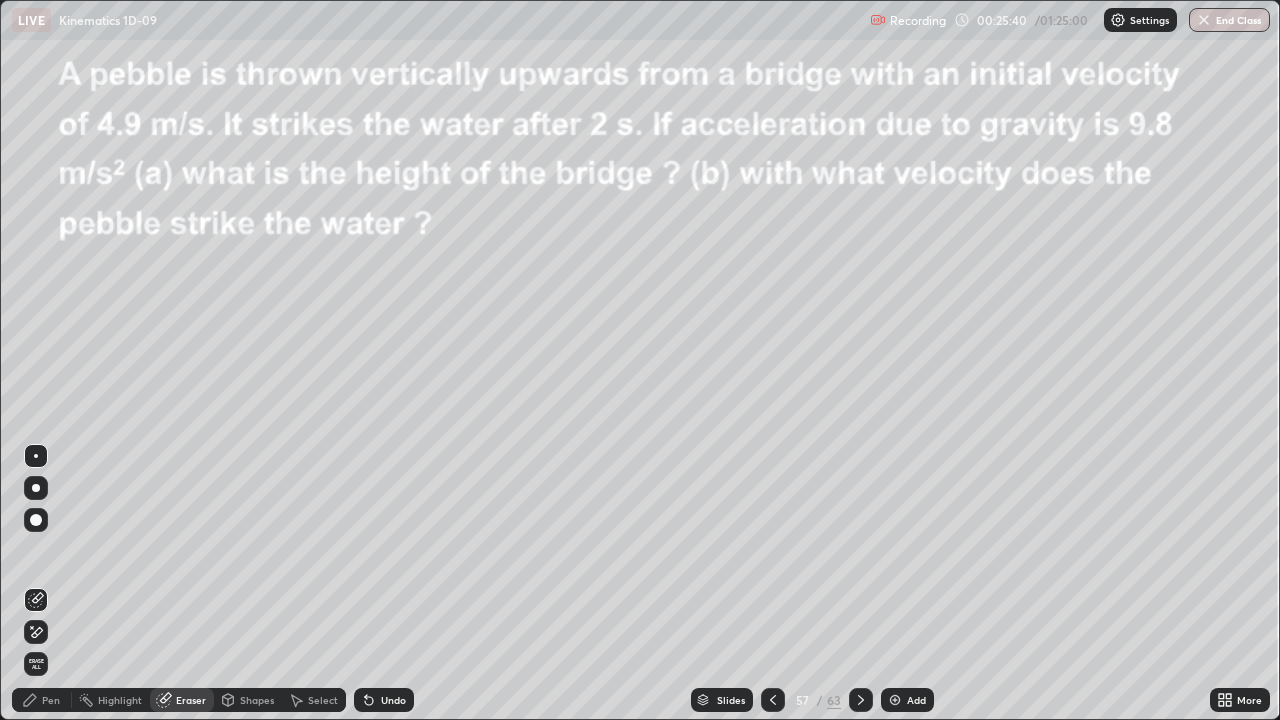 click on "Pen" at bounding box center (51, 700) 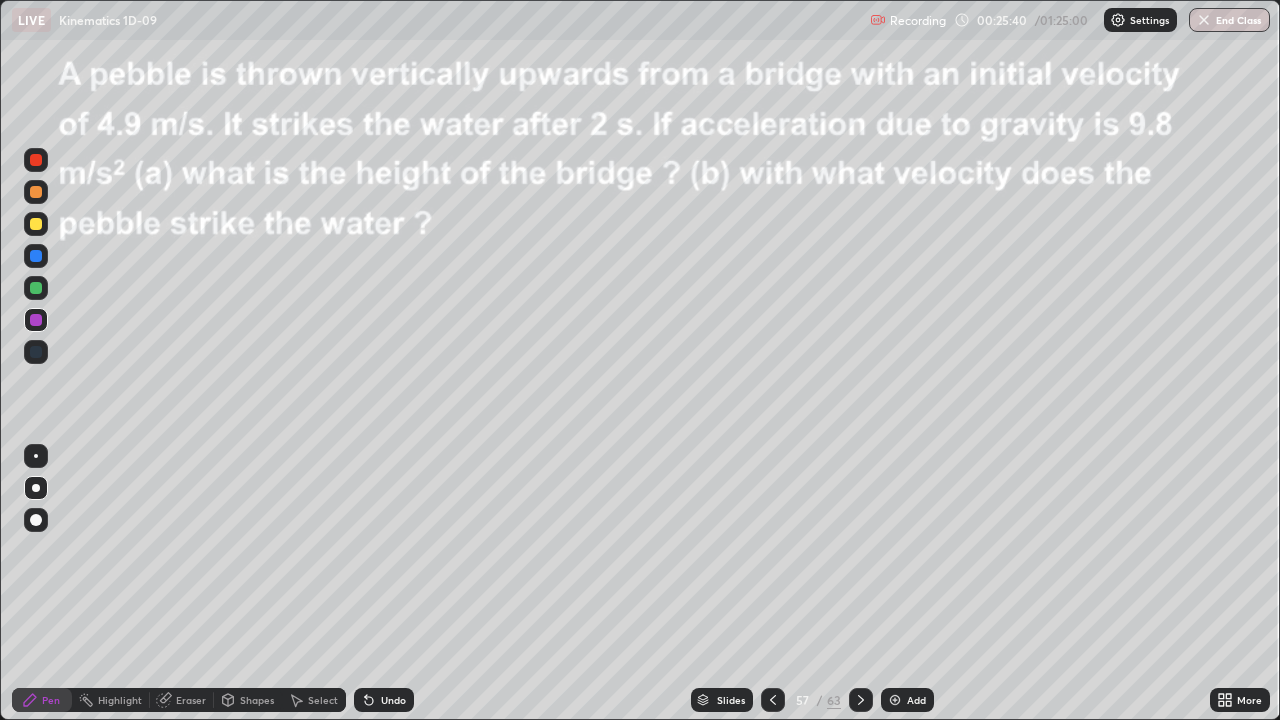 click at bounding box center (36, 288) 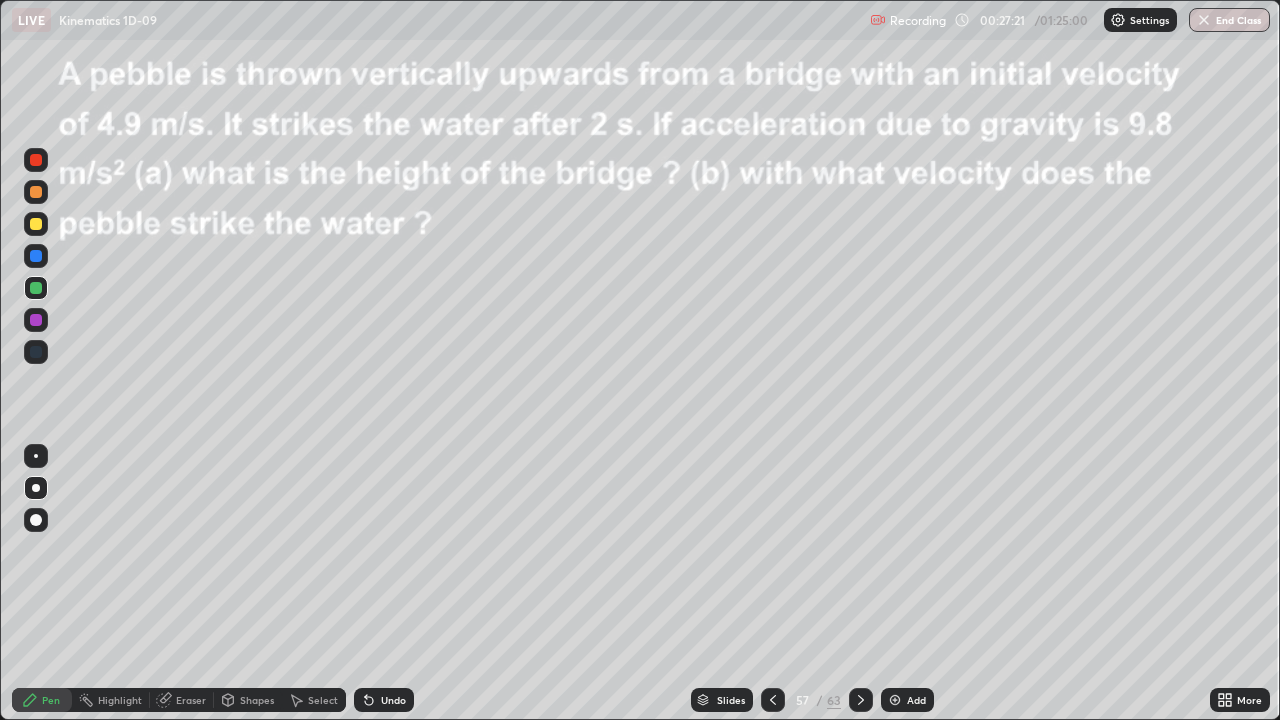 click at bounding box center [895, 700] 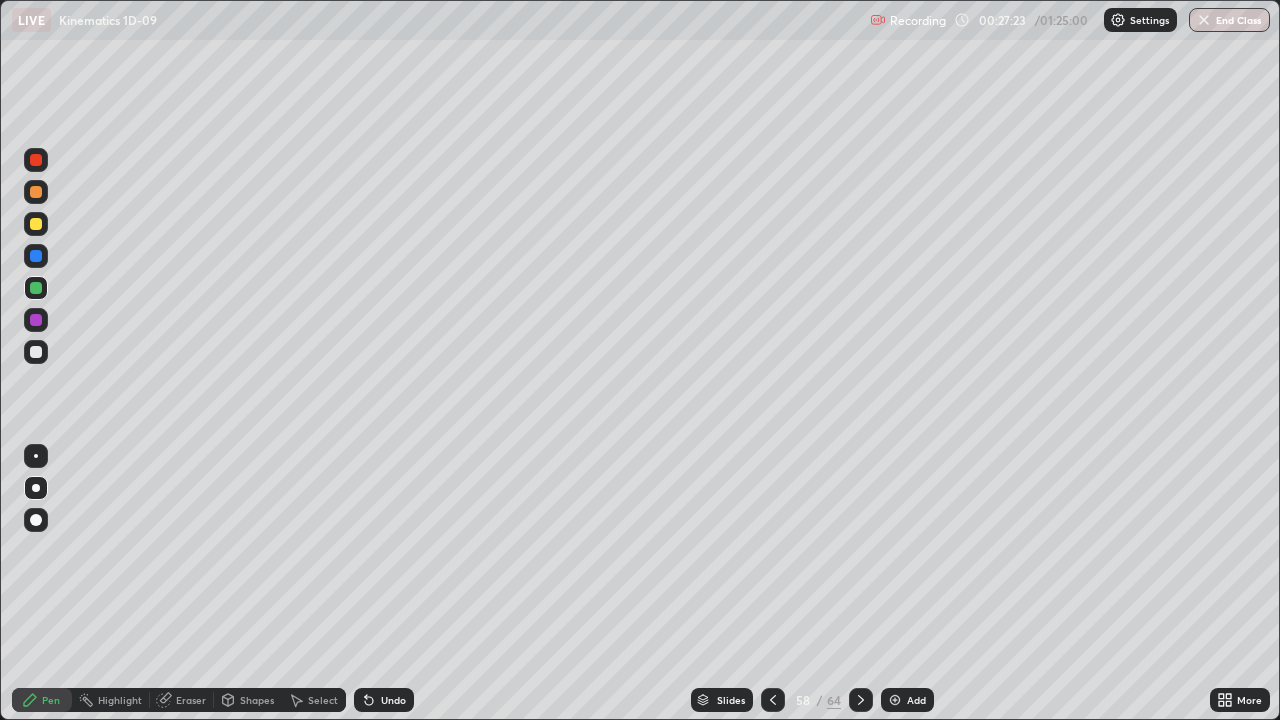 click at bounding box center (36, 192) 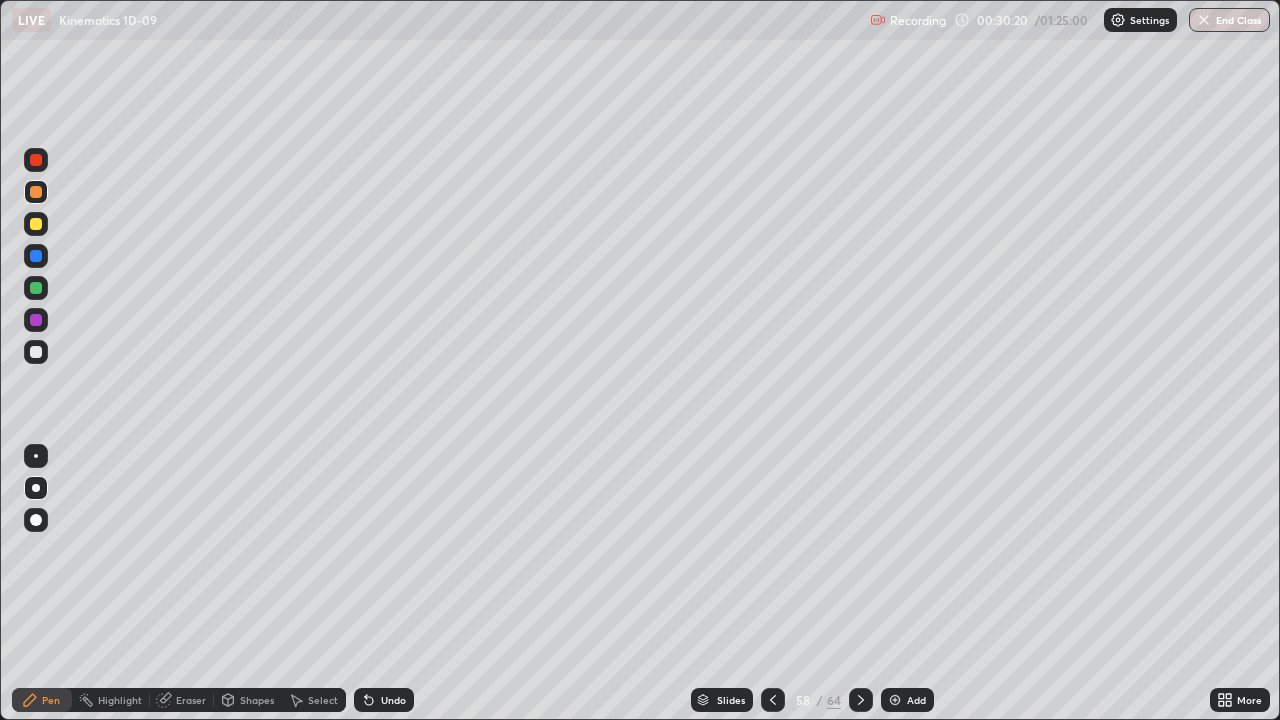 click at bounding box center [36, 256] 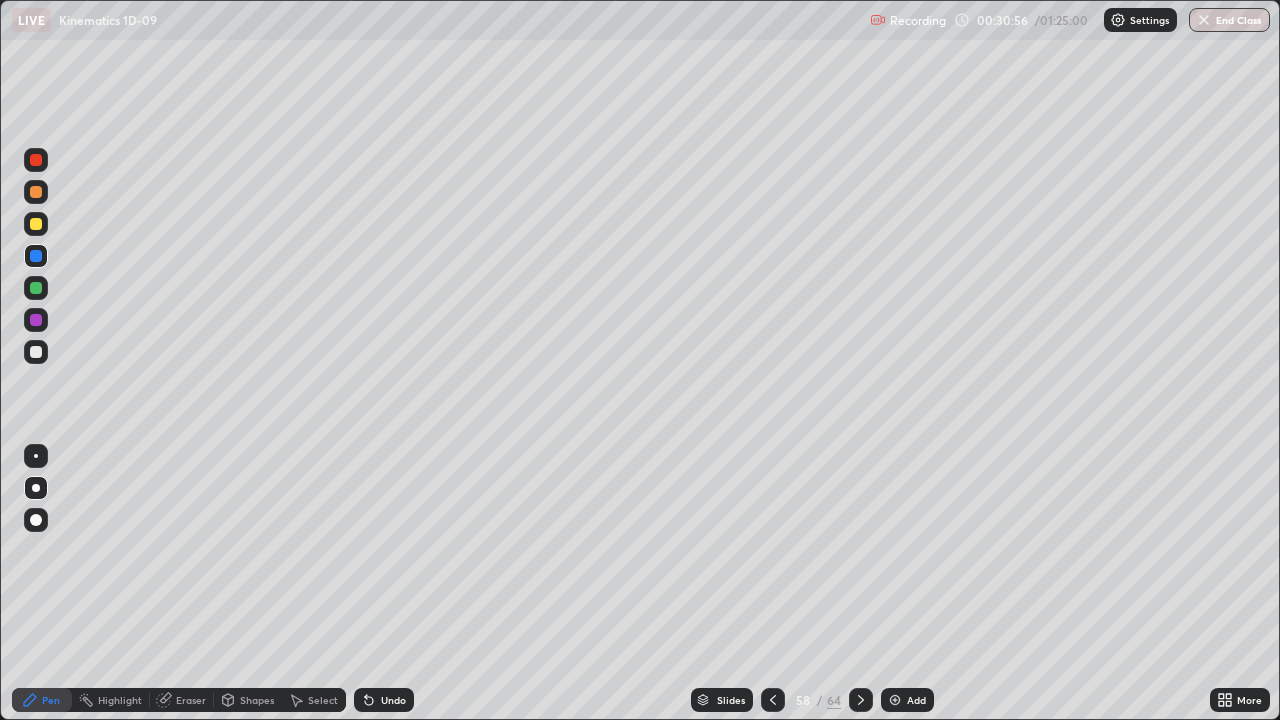 click at bounding box center (36, 352) 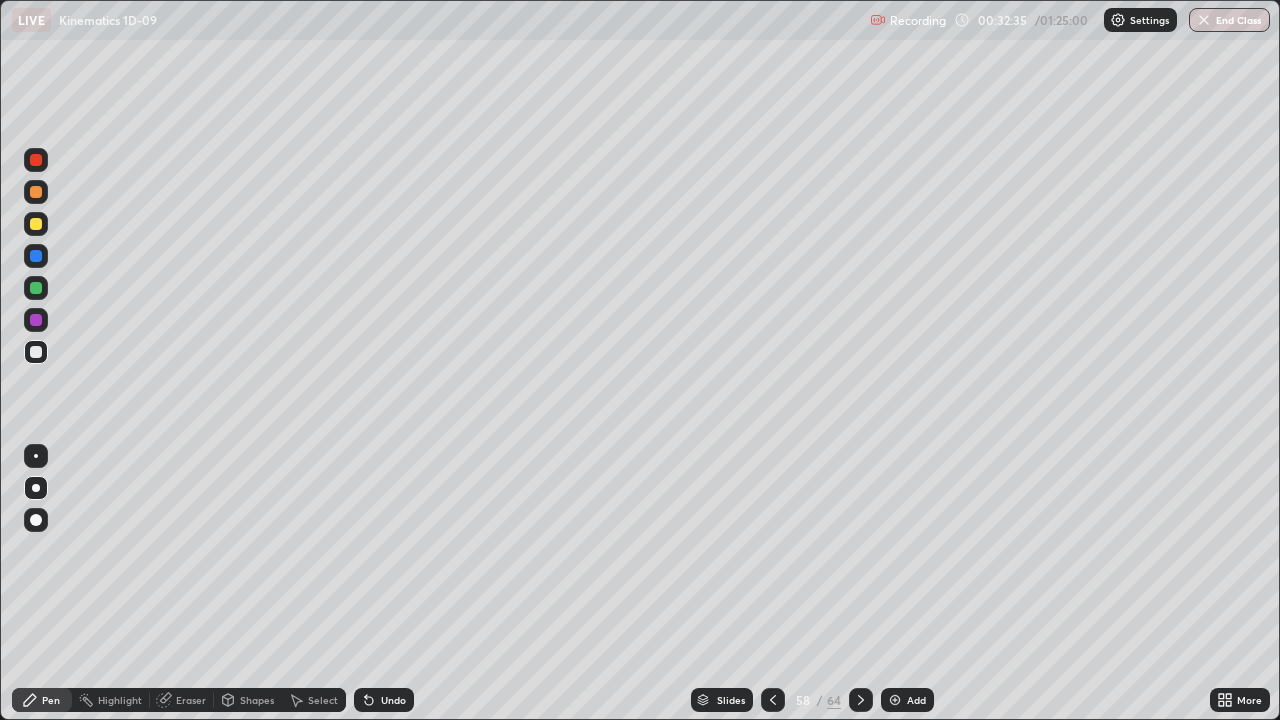 click on "Undo" at bounding box center [384, 700] 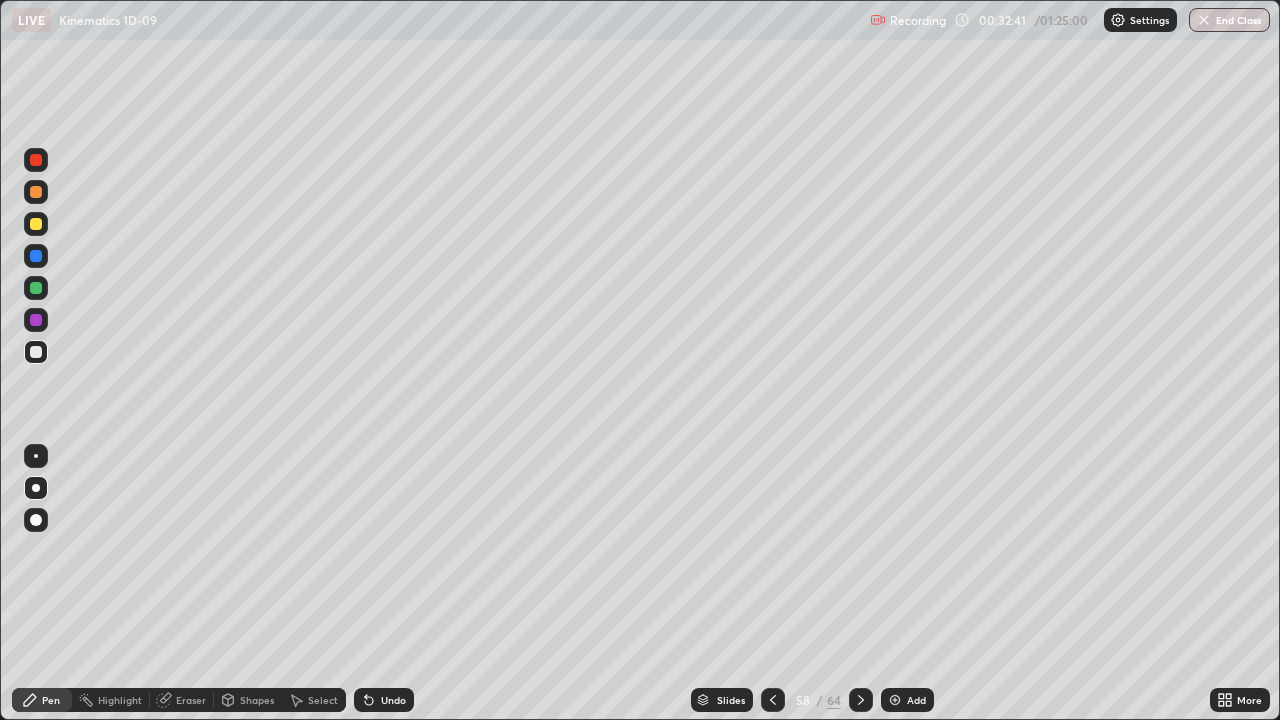click on "Add" at bounding box center (916, 700) 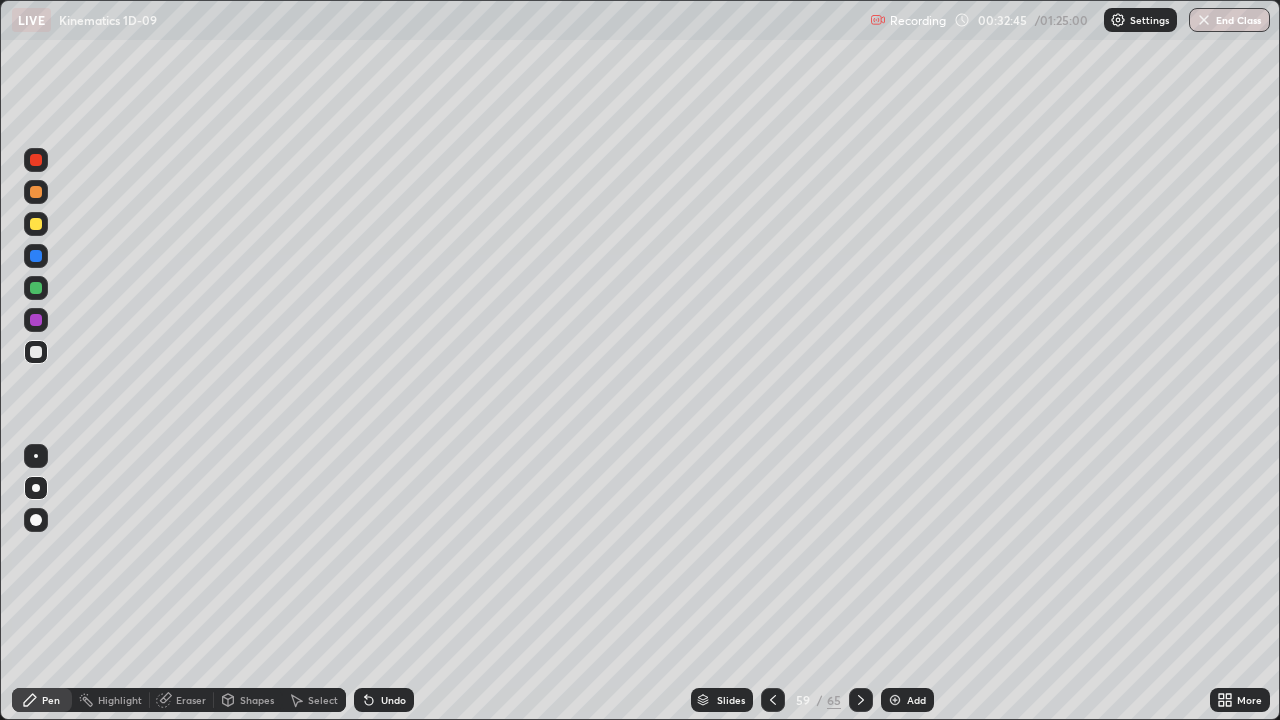 click at bounding box center (36, 320) 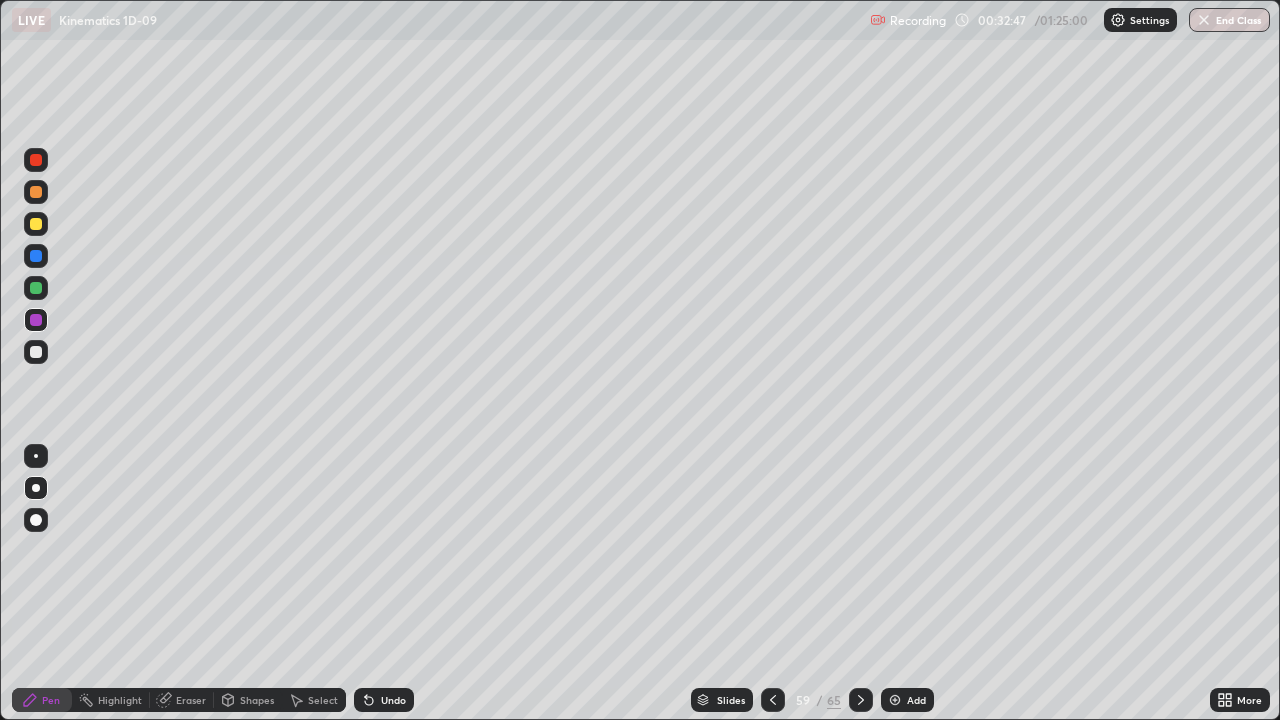 click on "Undo" at bounding box center [393, 700] 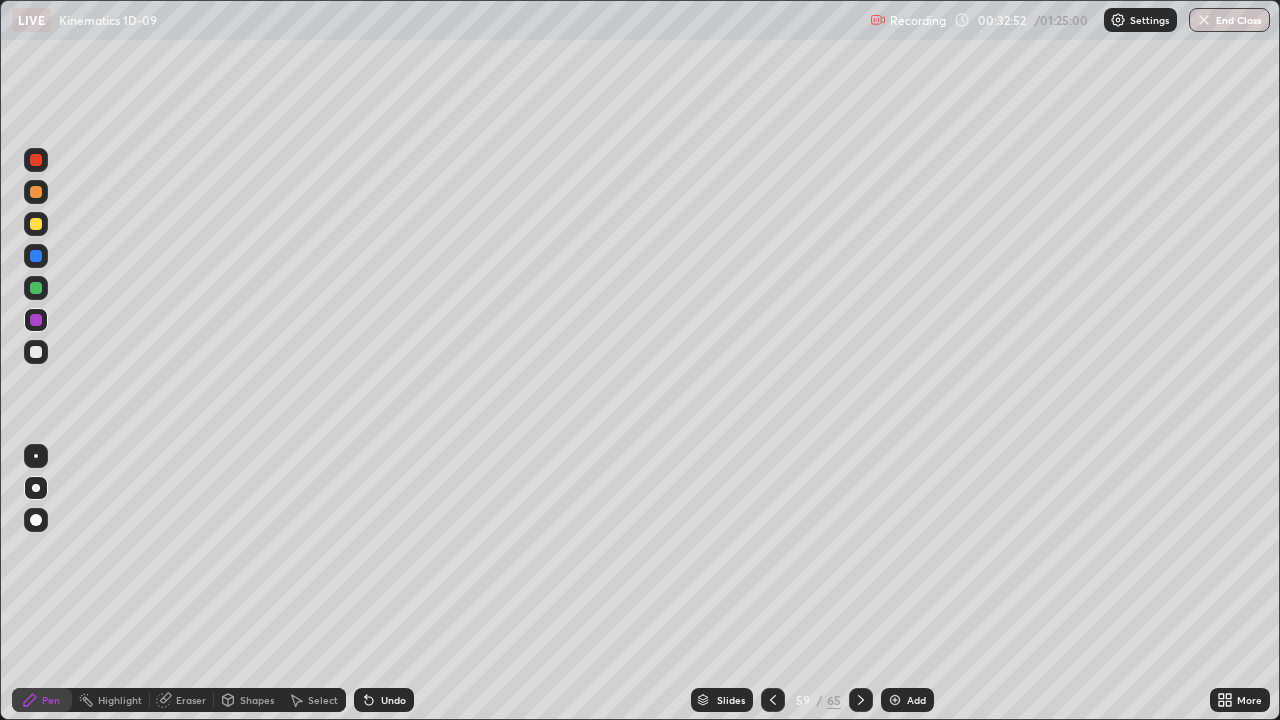click 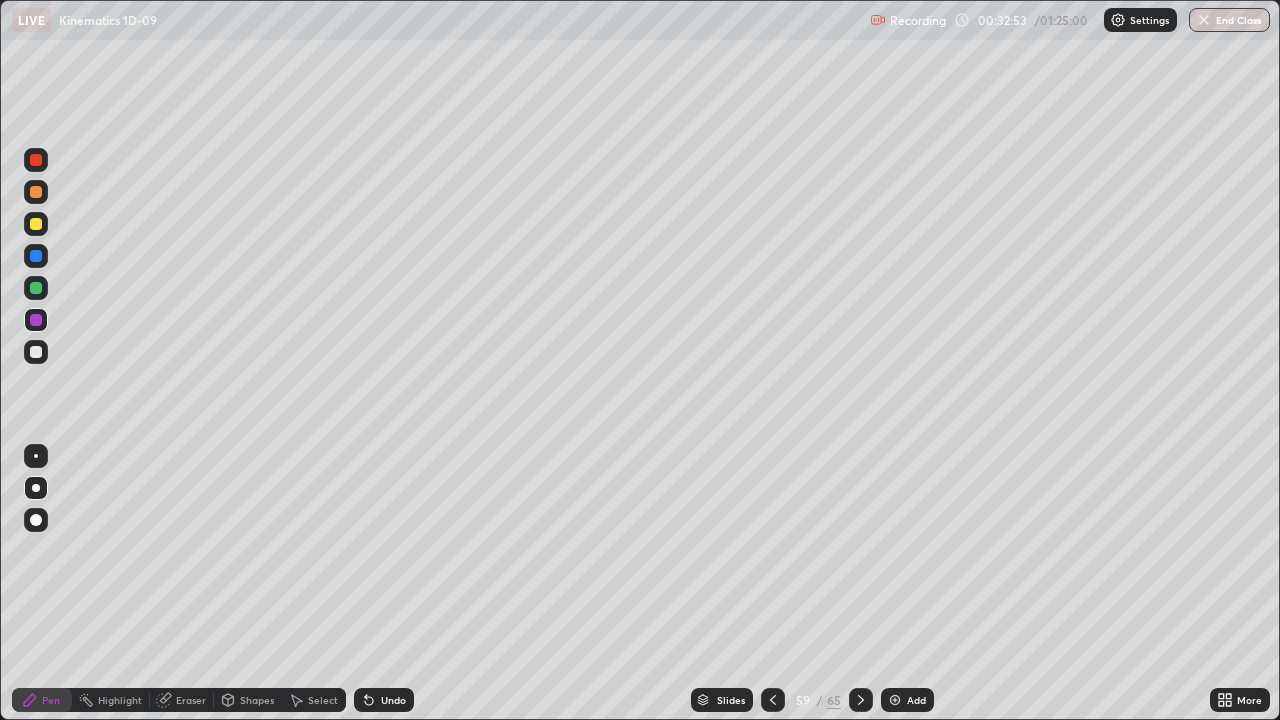 click on "Undo" at bounding box center (384, 700) 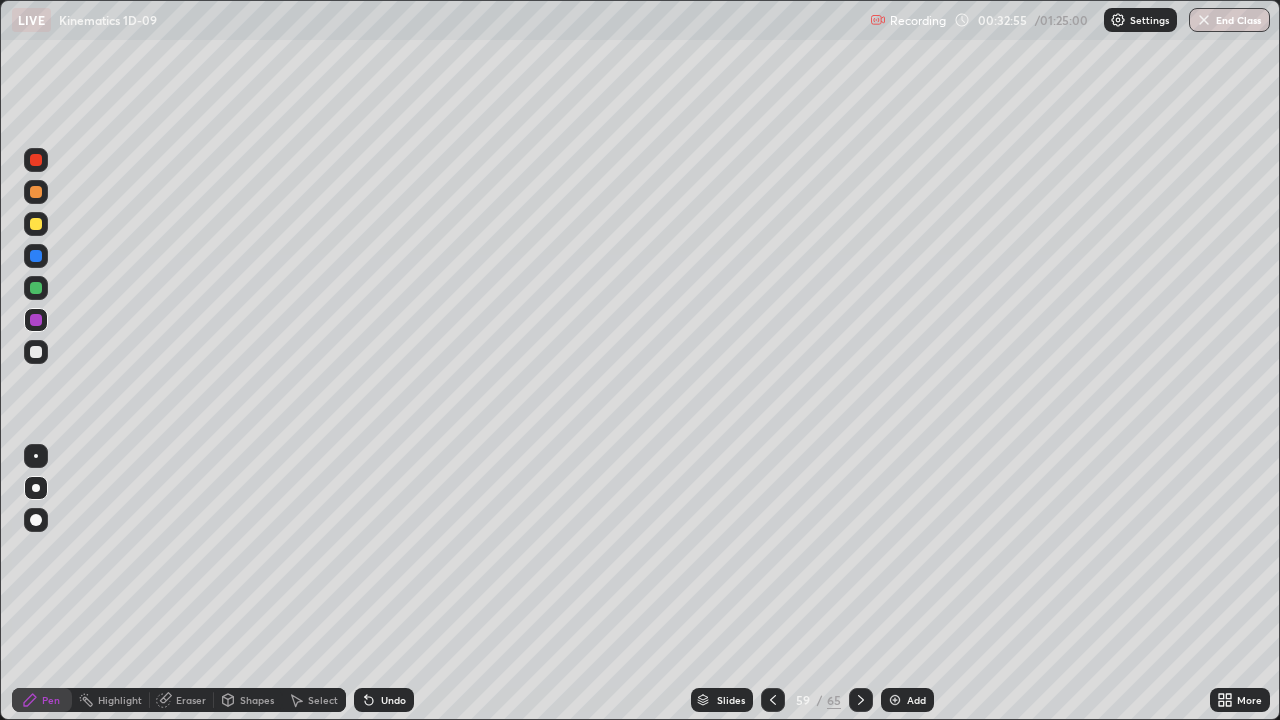 click 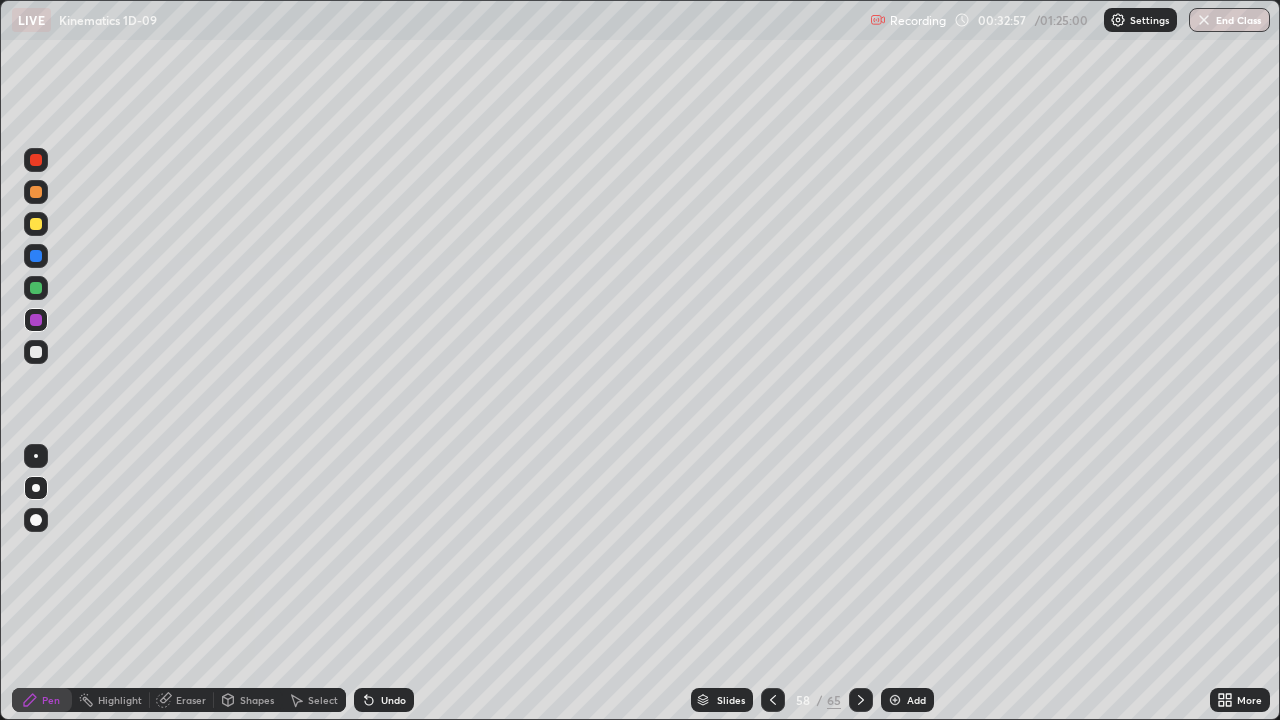 click 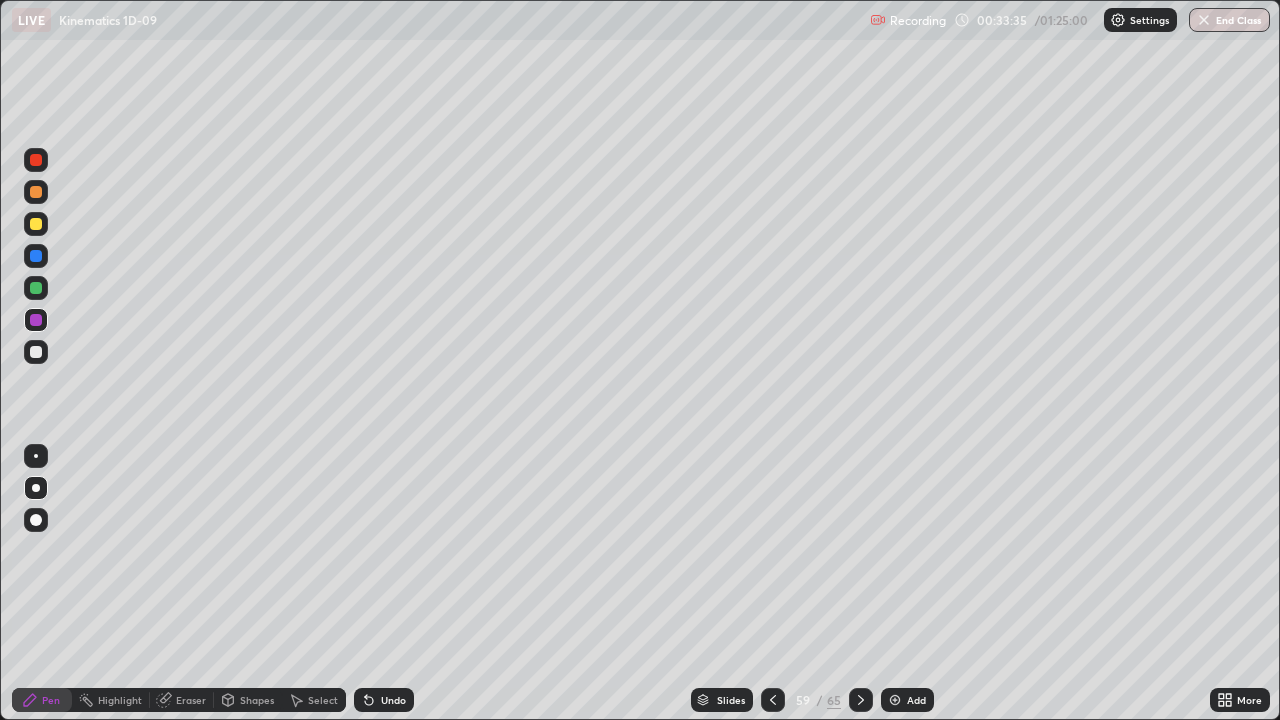 click 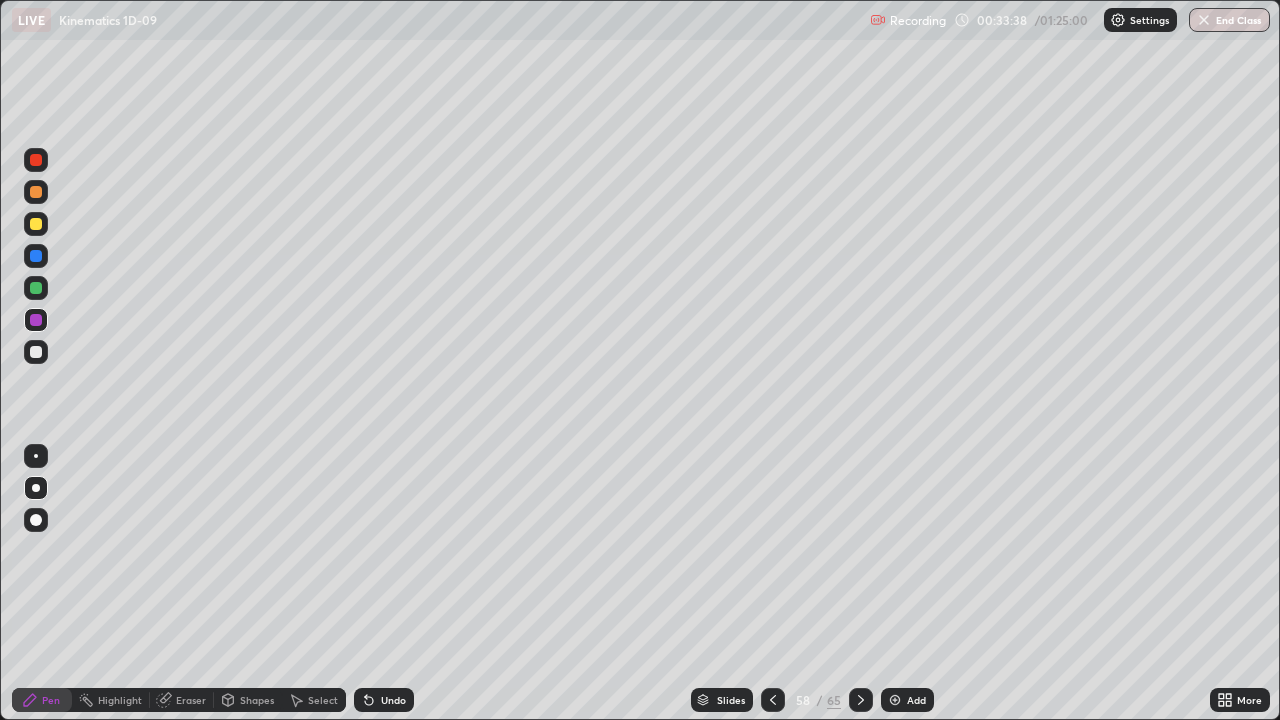 click 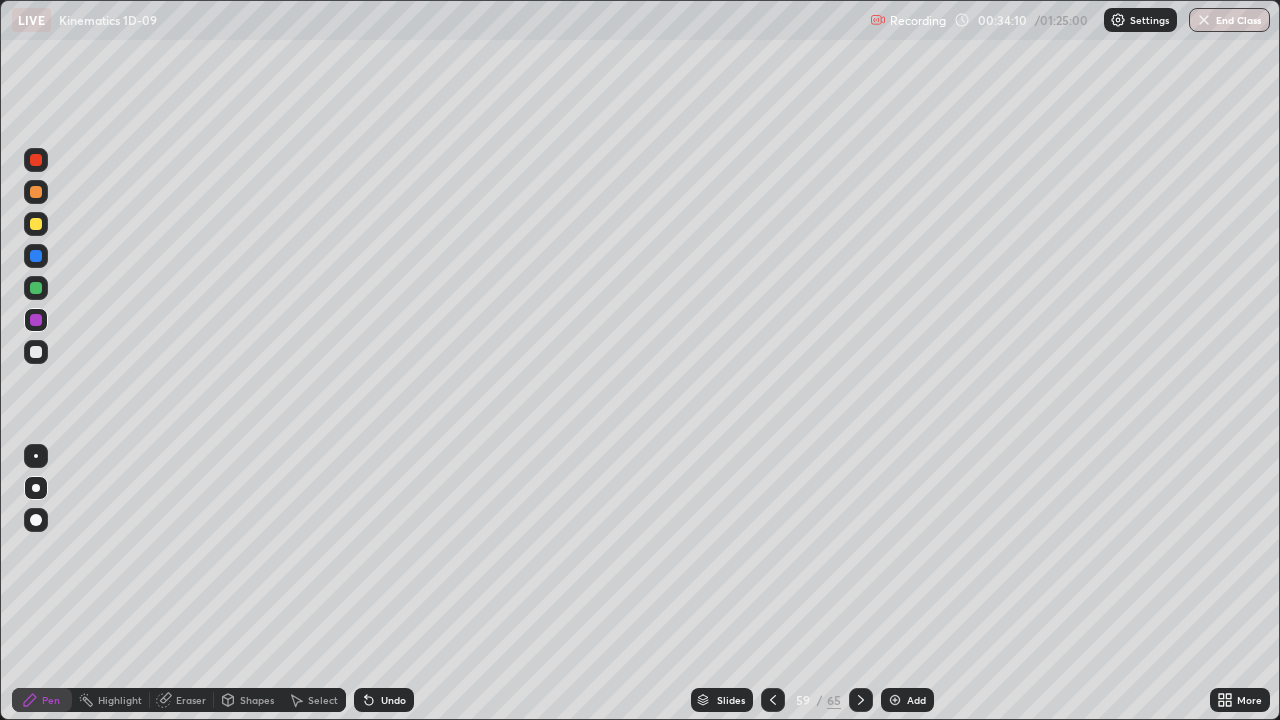 click 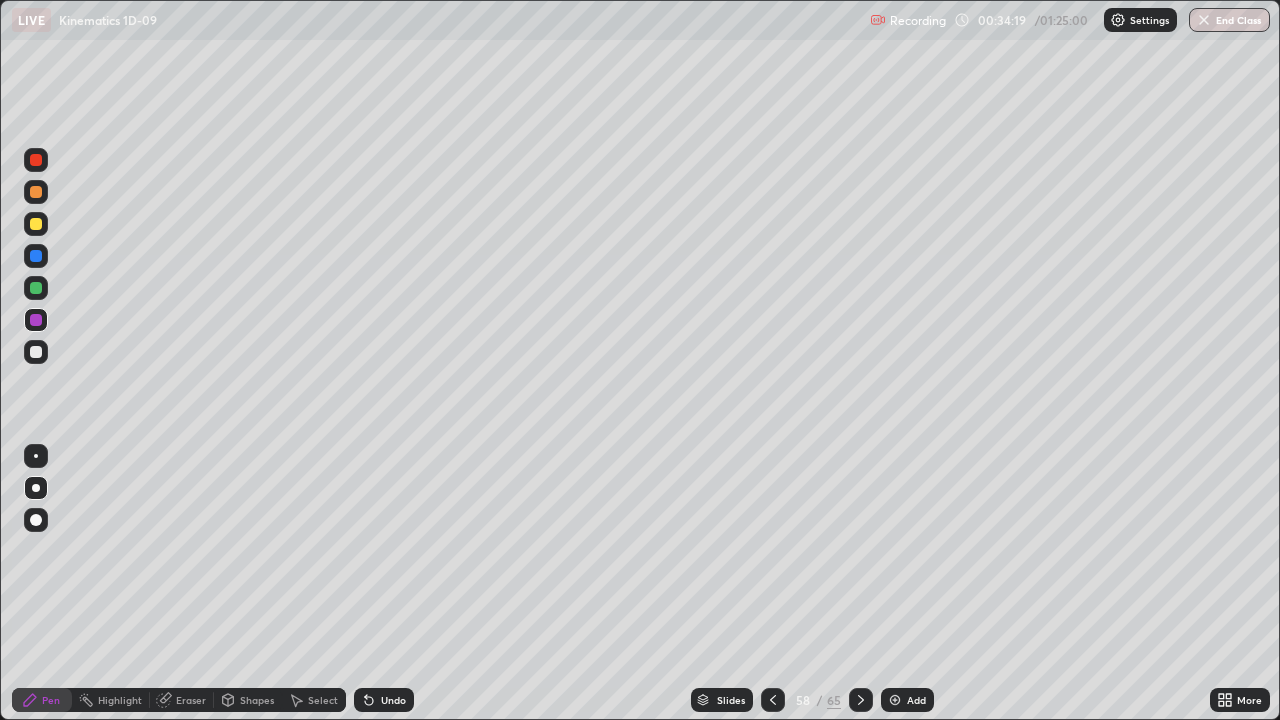 click 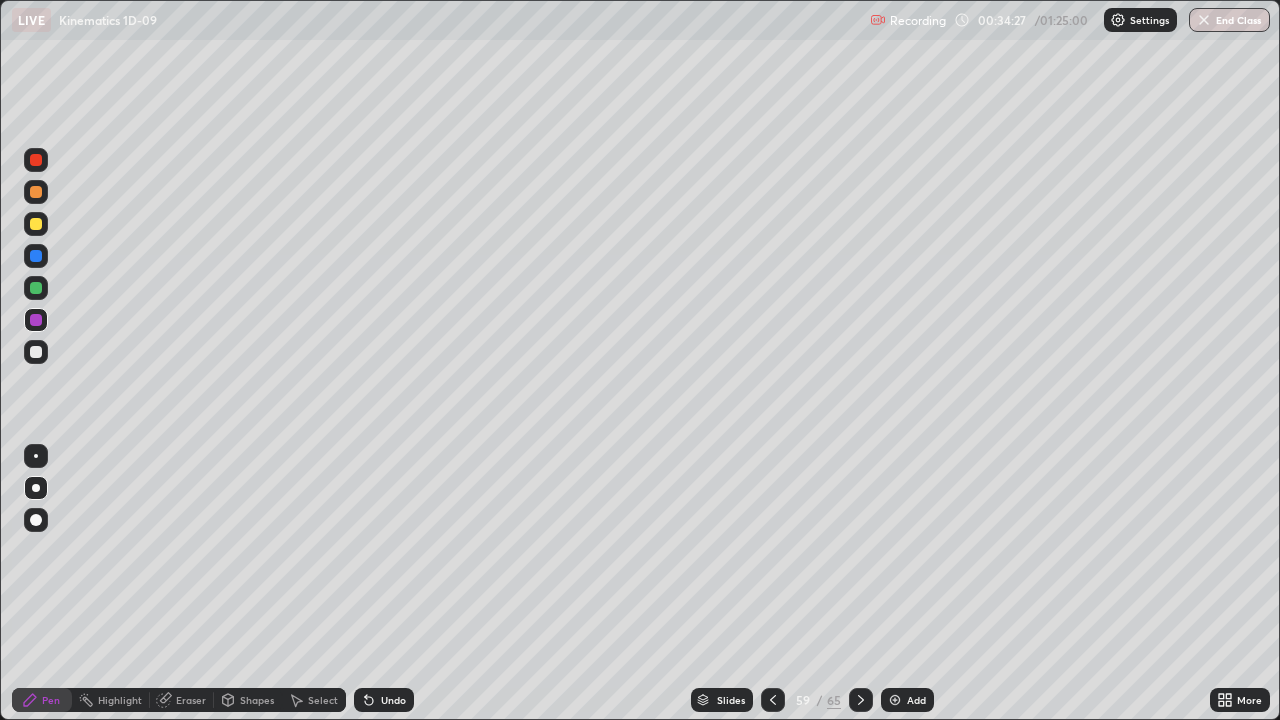 click at bounding box center (36, 352) 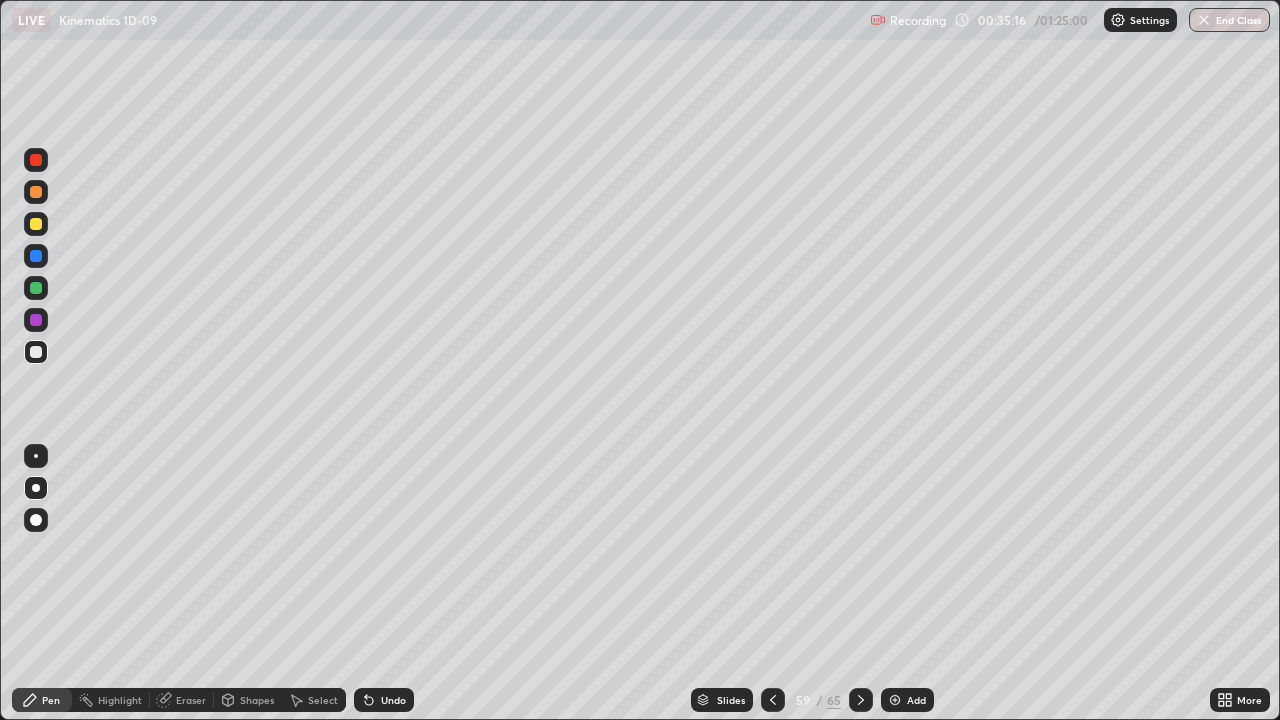 click at bounding box center (773, 700) 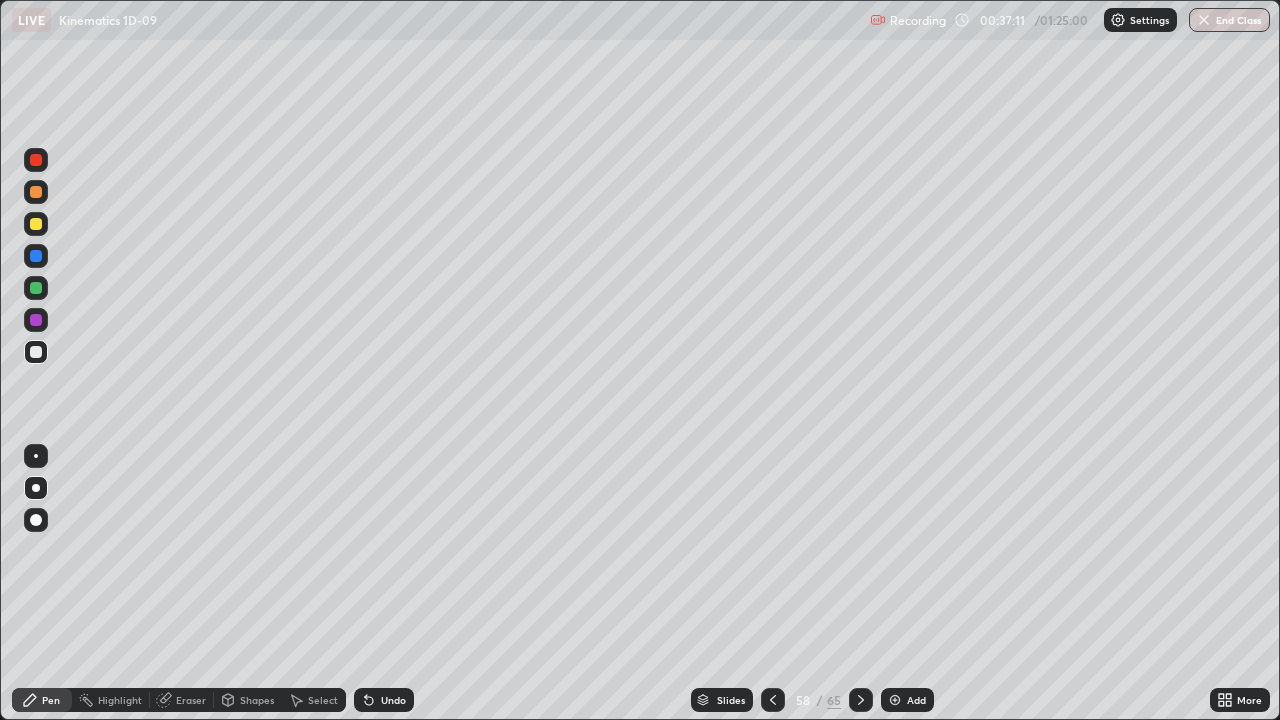 click 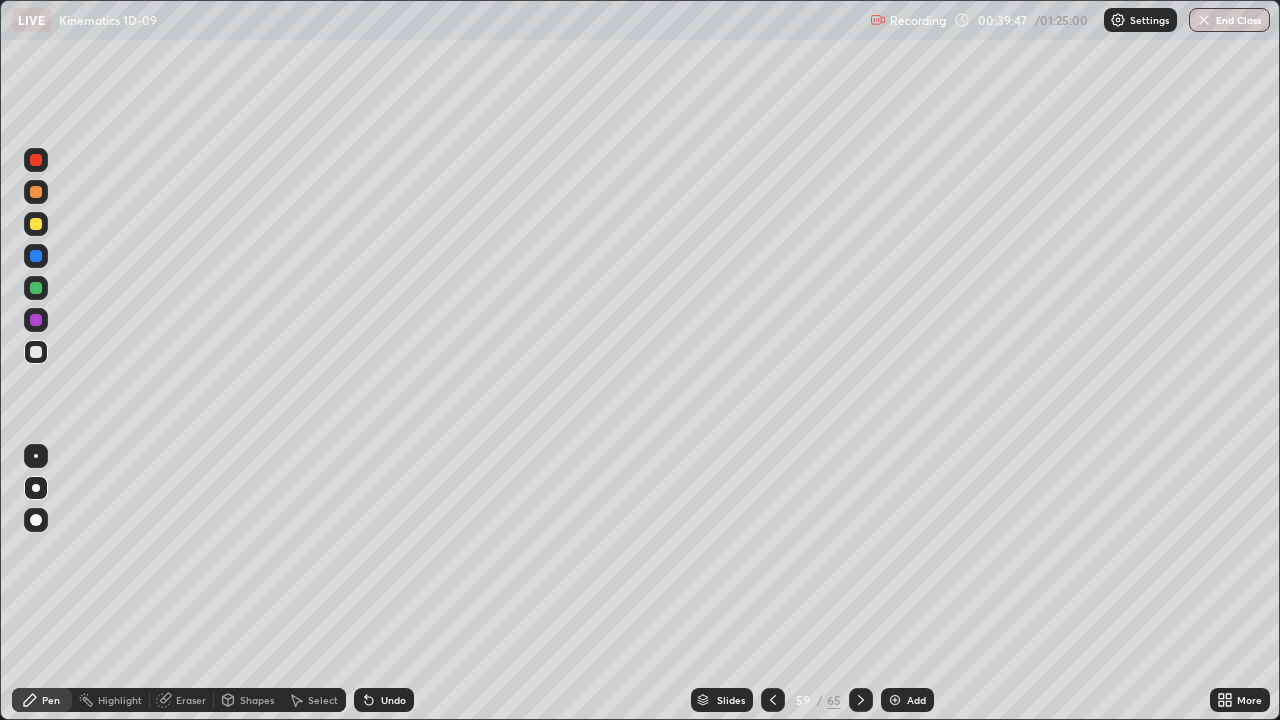 click on "Slides" at bounding box center [731, 700] 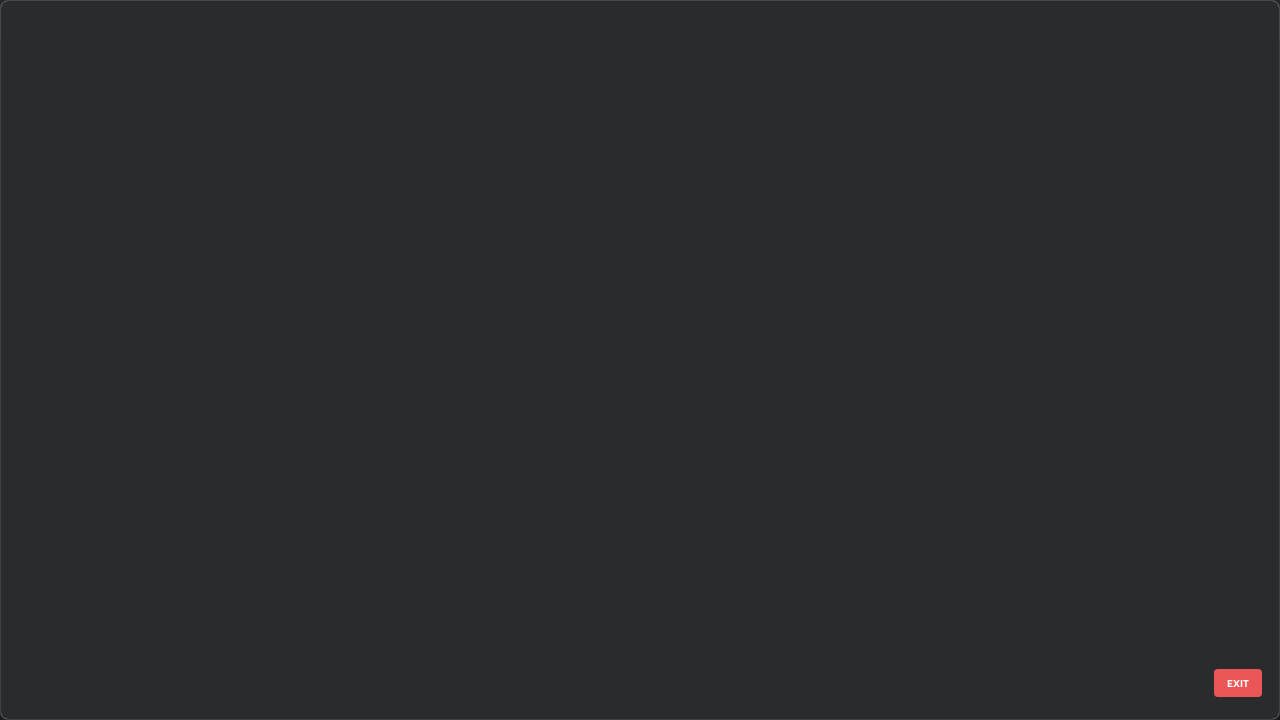 scroll, scrollTop: 3774, scrollLeft: 0, axis: vertical 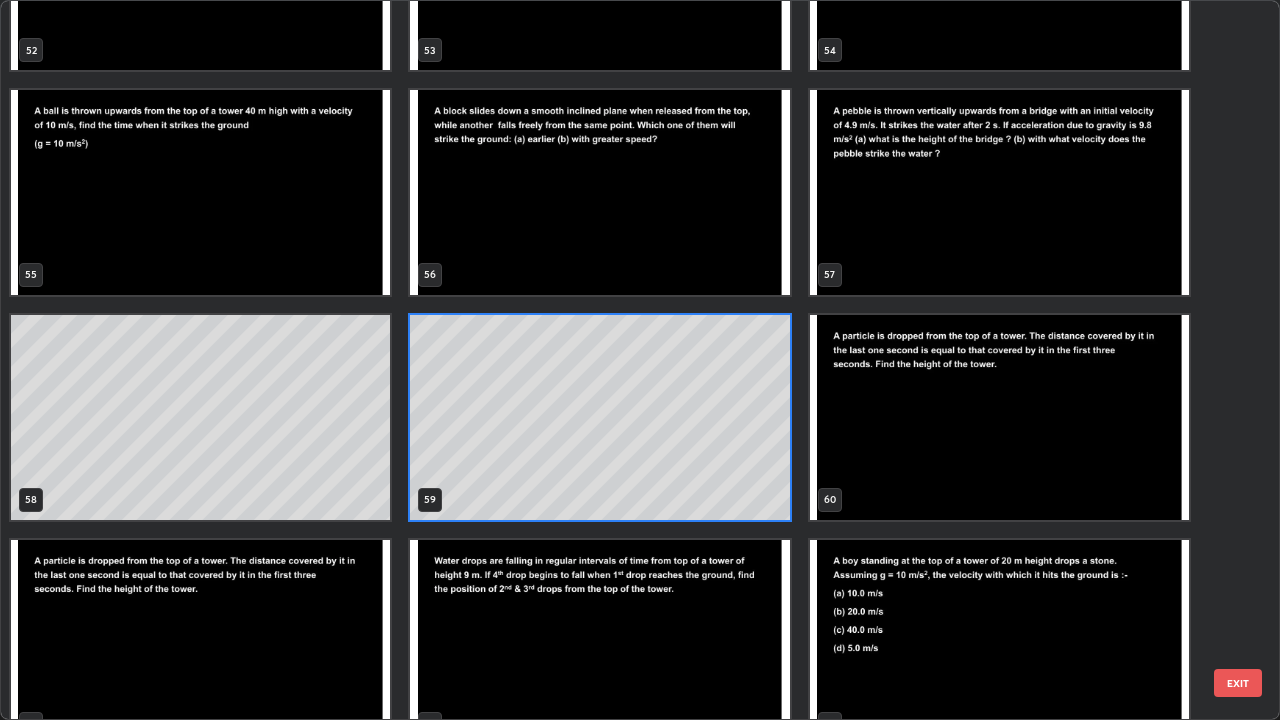 click at bounding box center [999, 417] 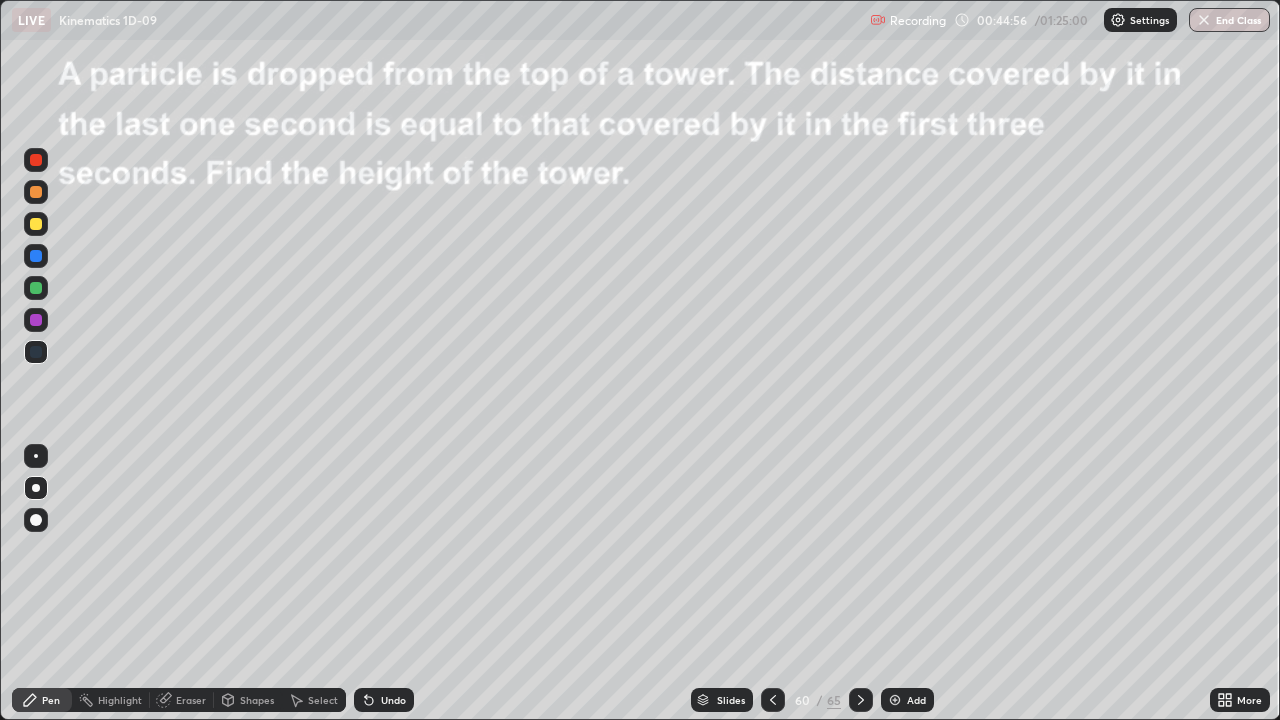 click on "Undo" at bounding box center (384, 700) 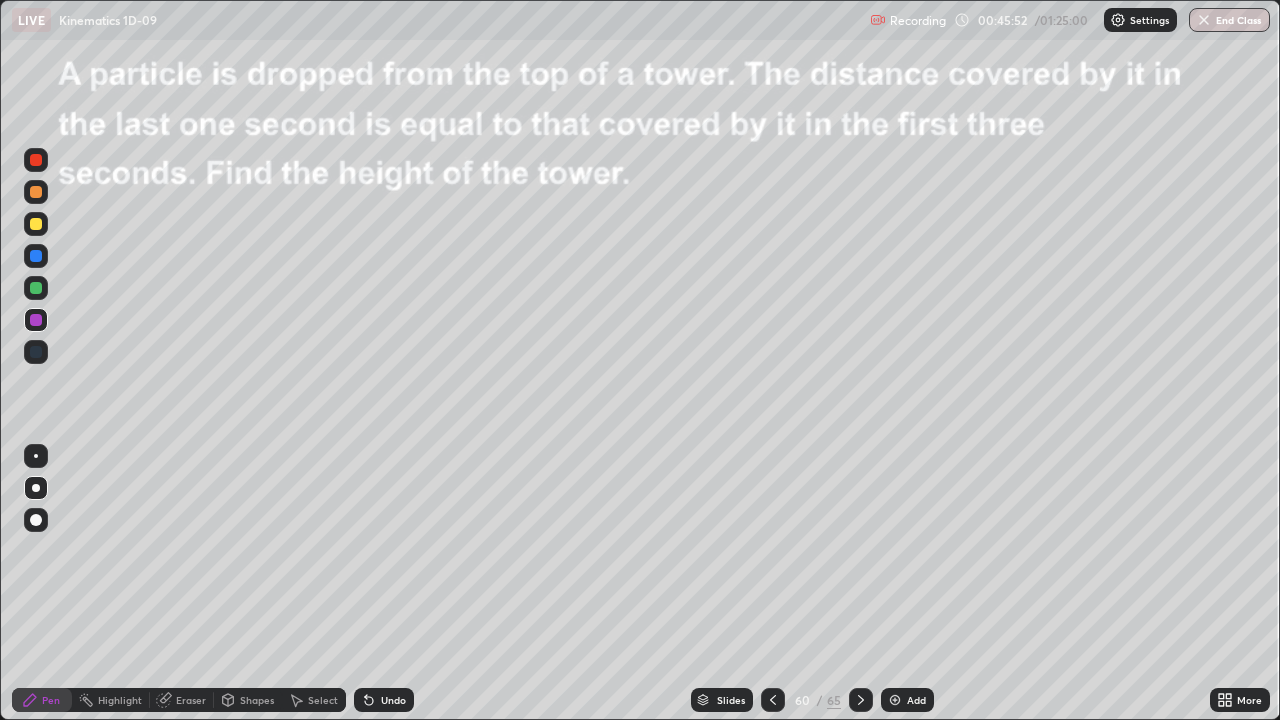 click at bounding box center [36, 288] 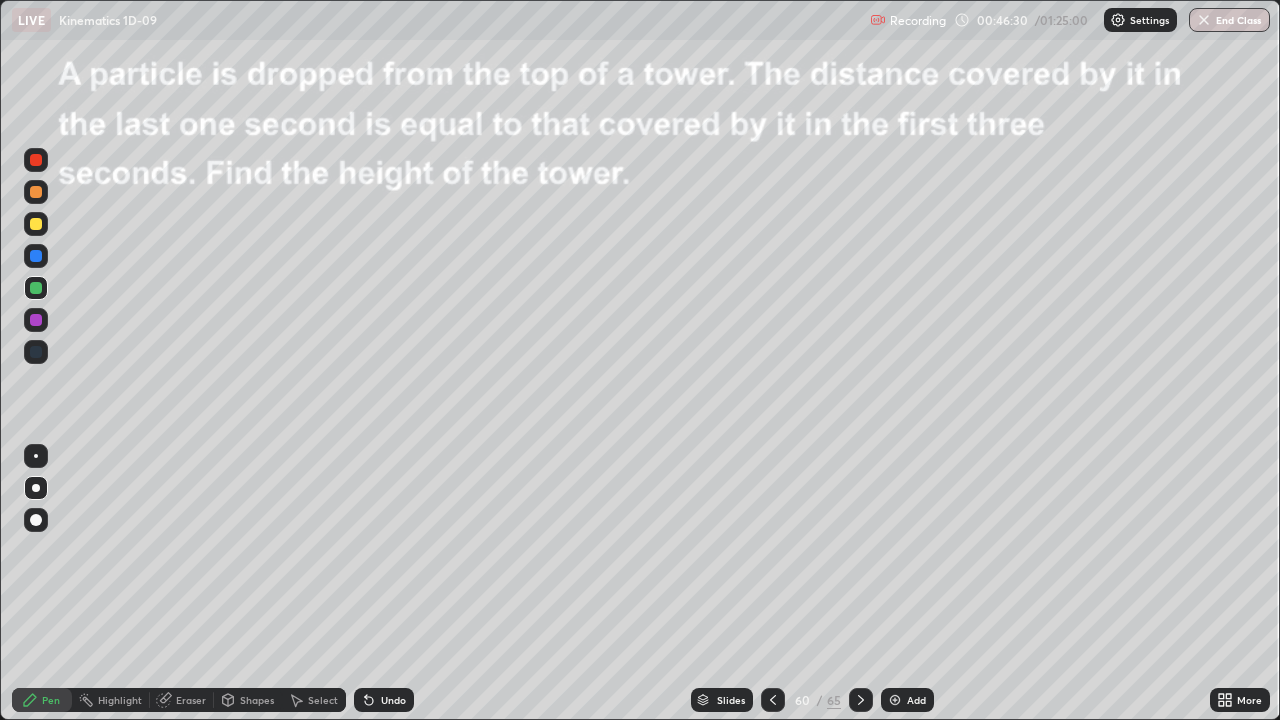 click at bounding box center [36, 320] 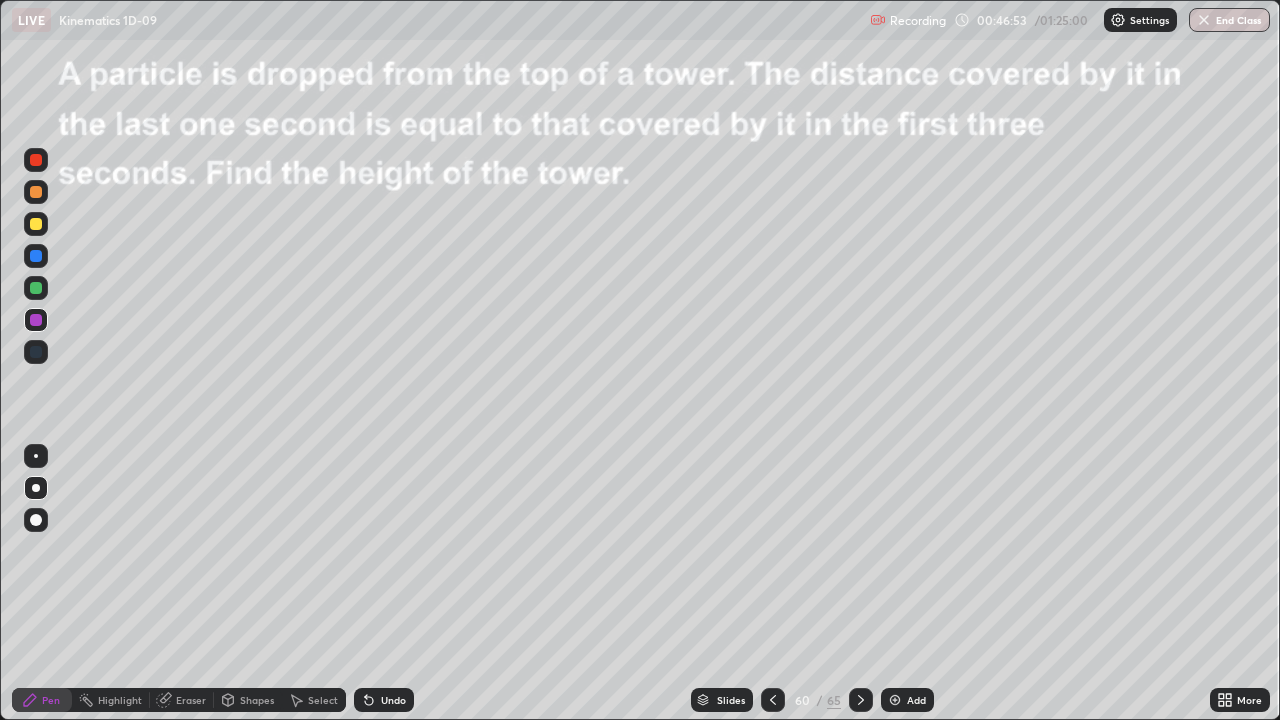 click on "Undo" at bounding box center (393, 700) 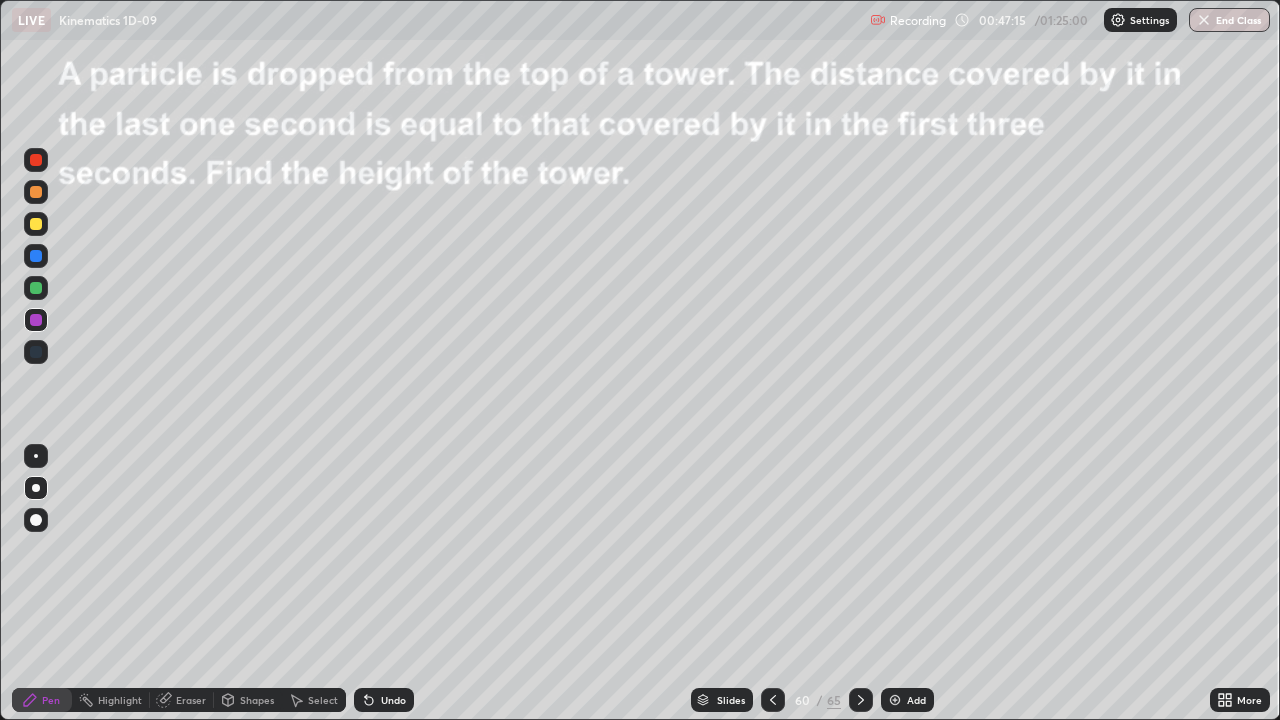 click at bounding box center (36, 160) 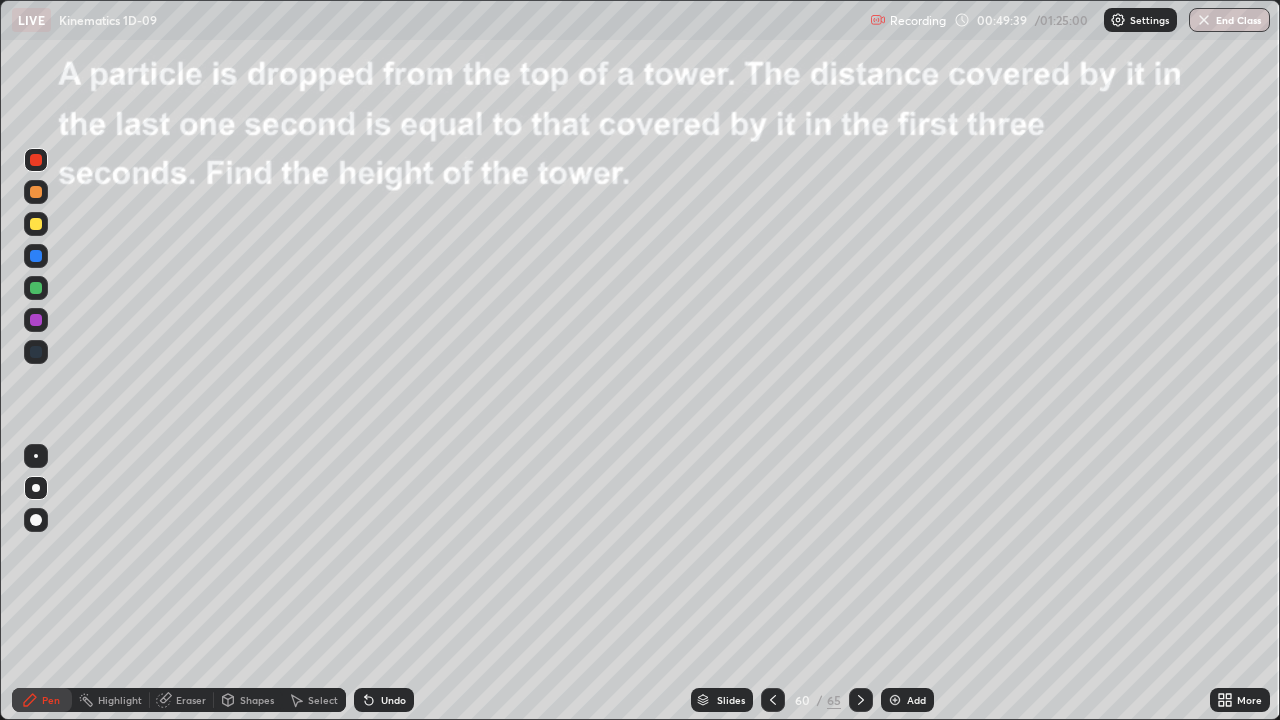 click on "Slides" at bounding box center (722, 700) 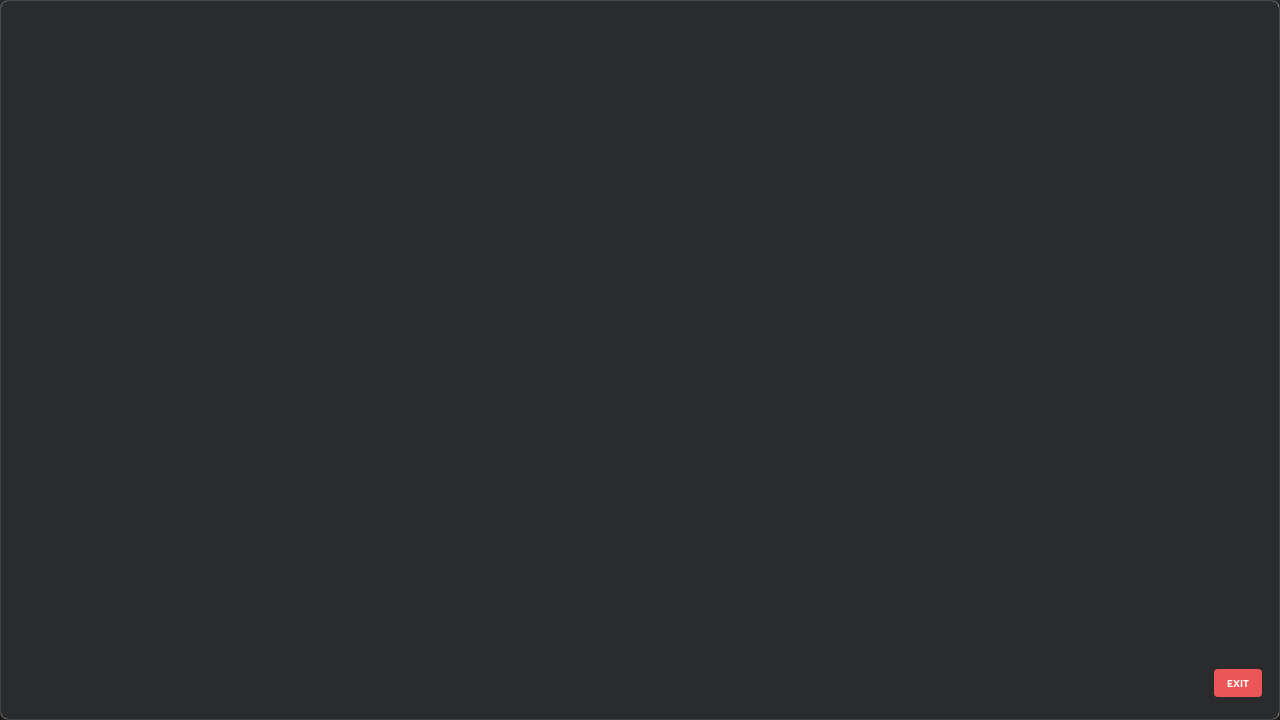 scroll, scrollTop: 3774, scrollLeft: 0, axis: vertical 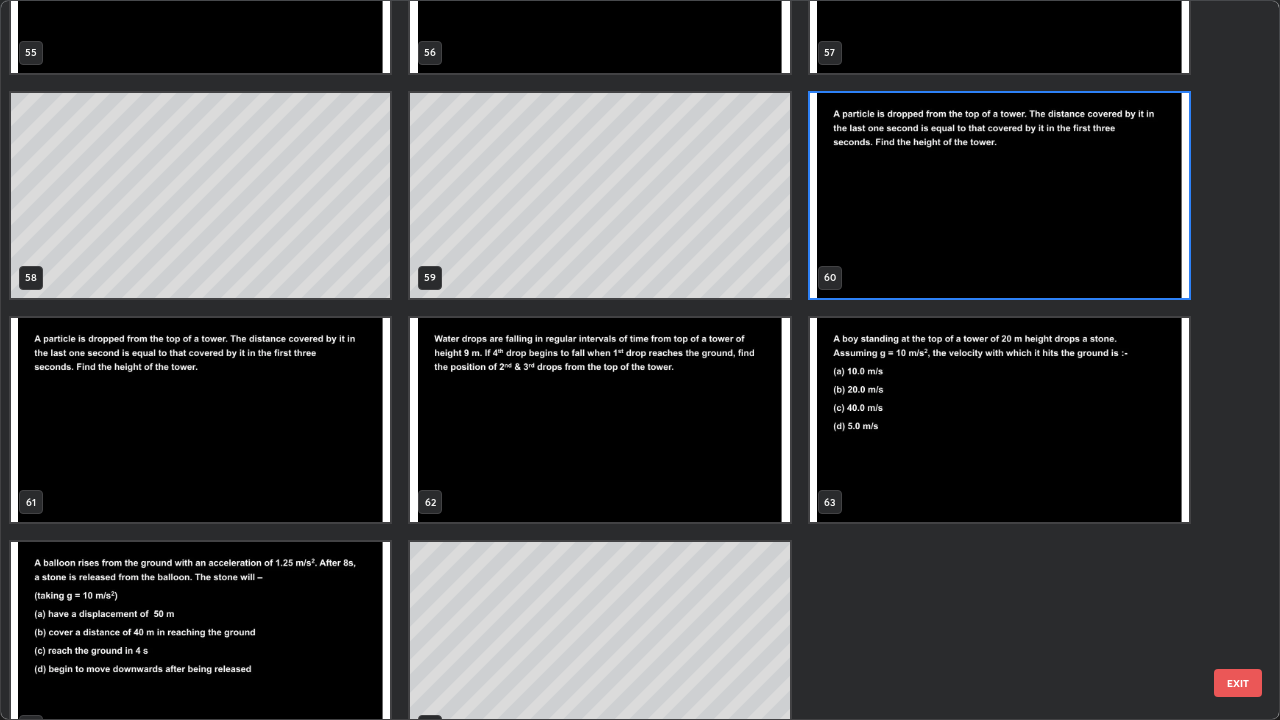 click at bounding box center (599, 420) 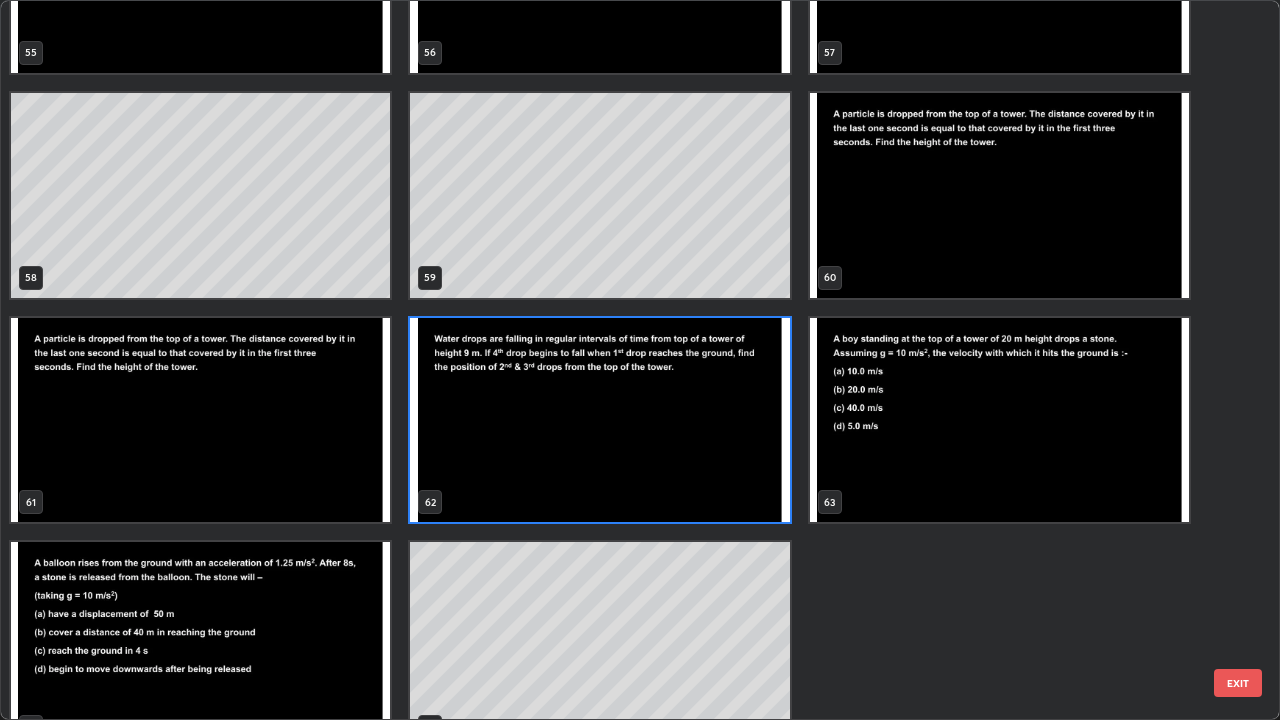 click at bounding box center [599, 420] 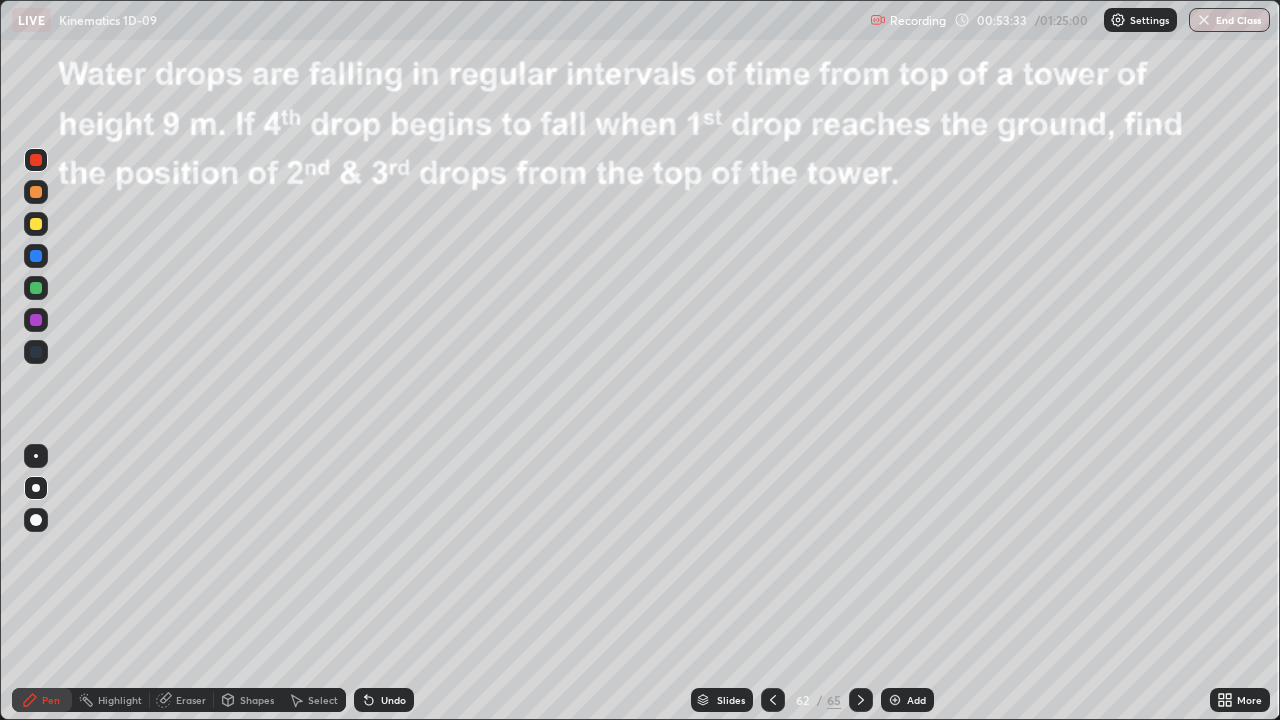 click at bounding box center (36, 160) 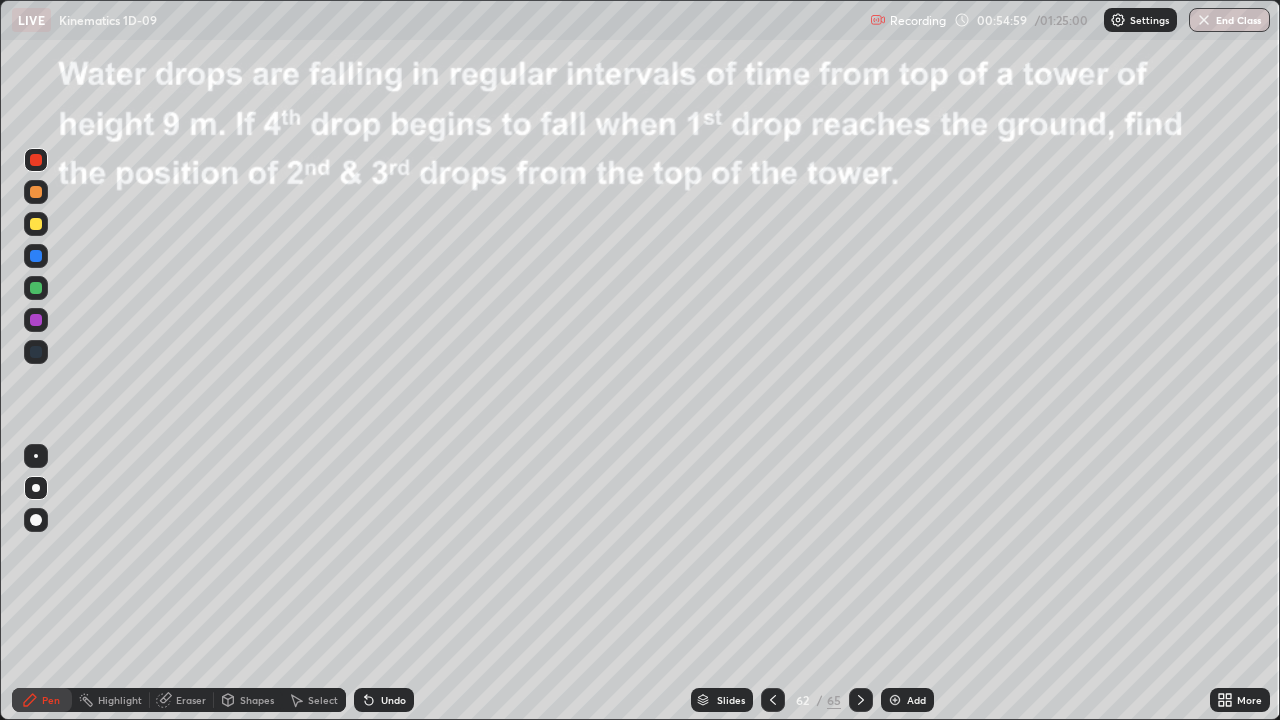 click at bounding box center [36, 288] 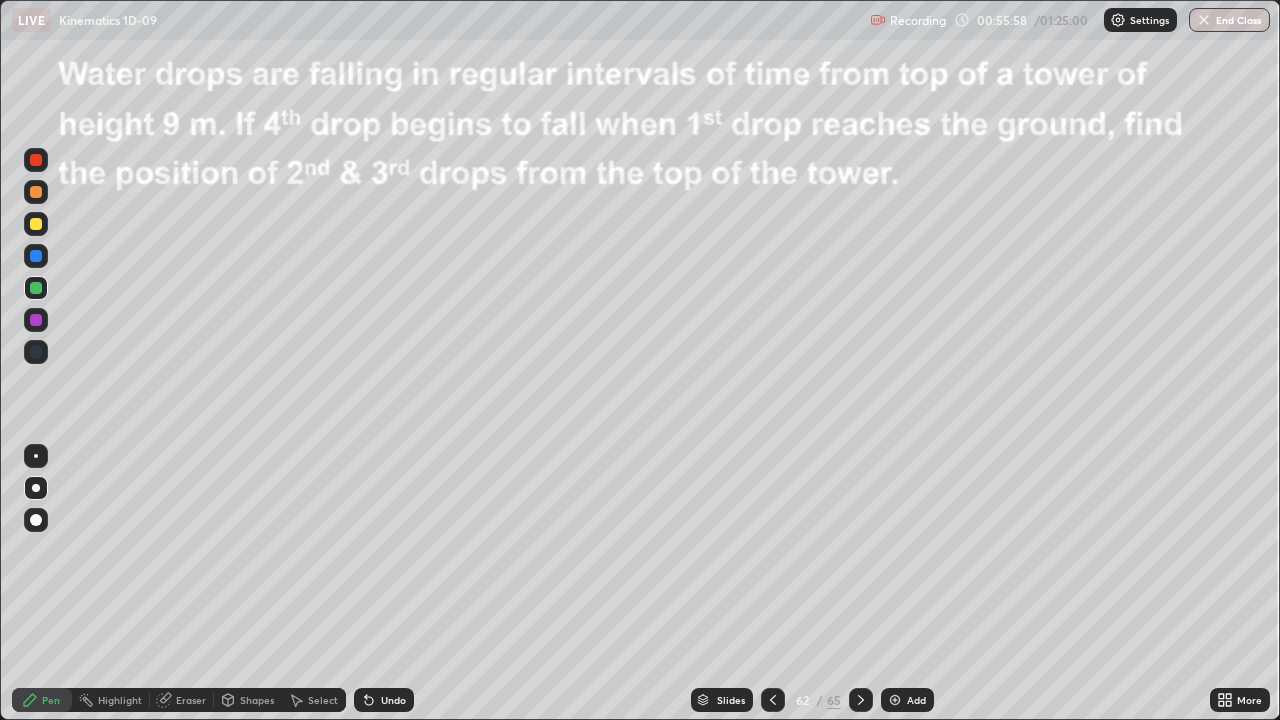 click at bounding box center (36, 160) 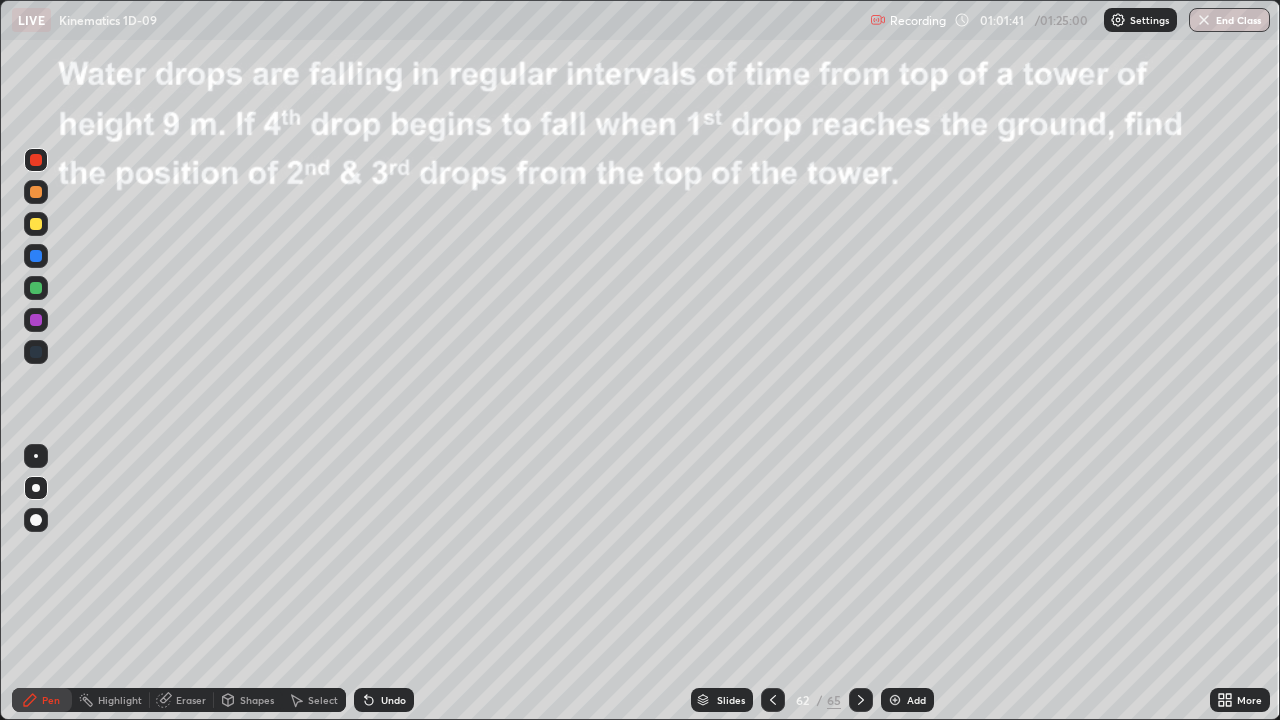 click on "Slides" at bounding box center [731, 700] 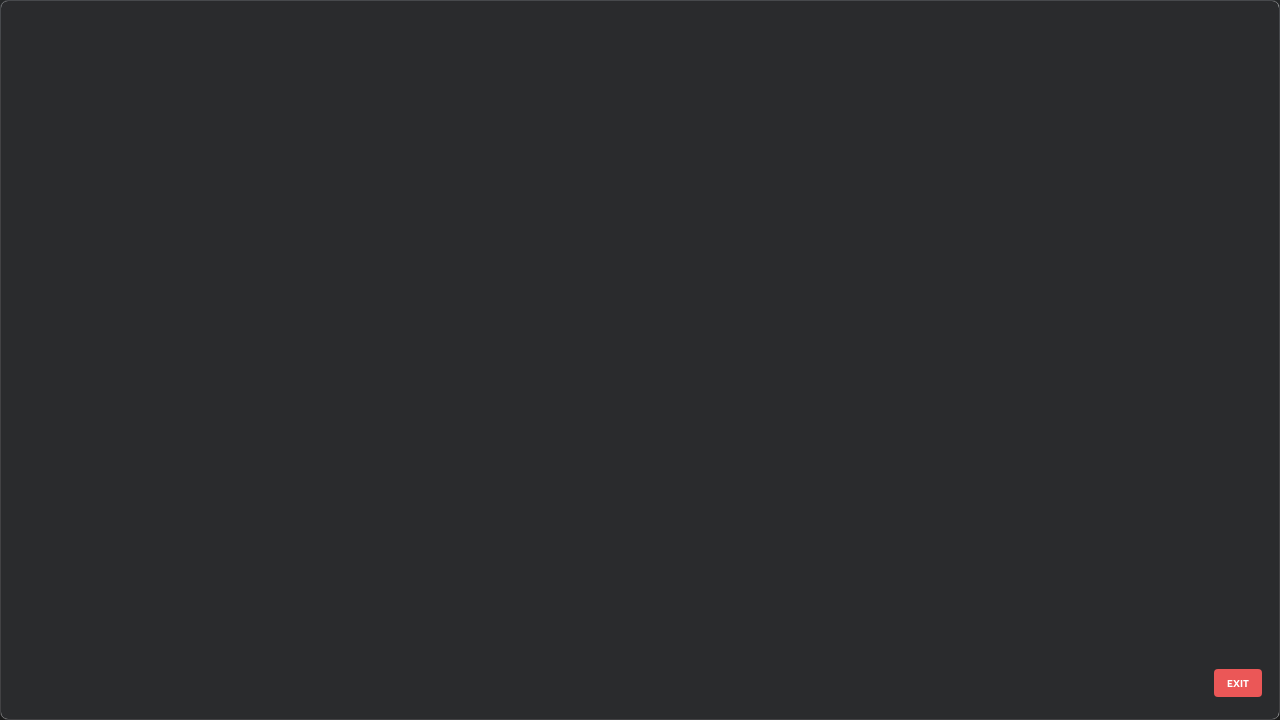 scroll, scrollTop: 3999, scrollLeft: 0, axis: vertical 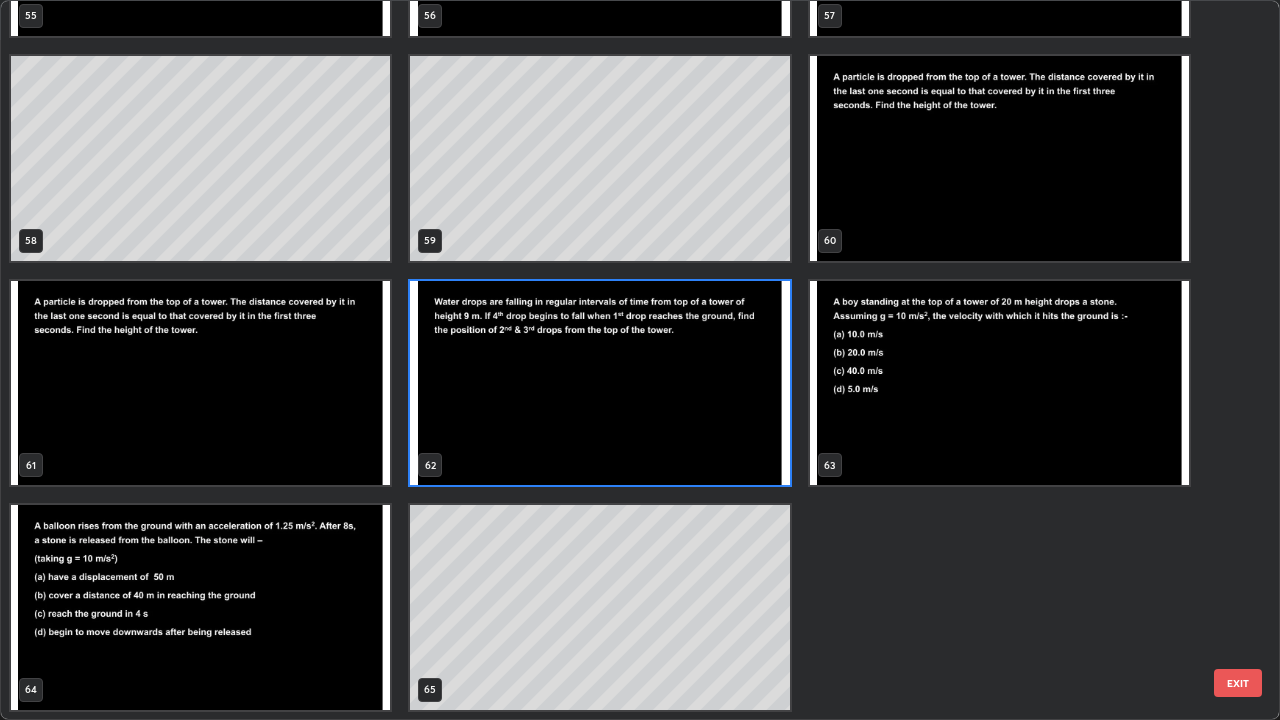 click at bounding box center (999, 383) 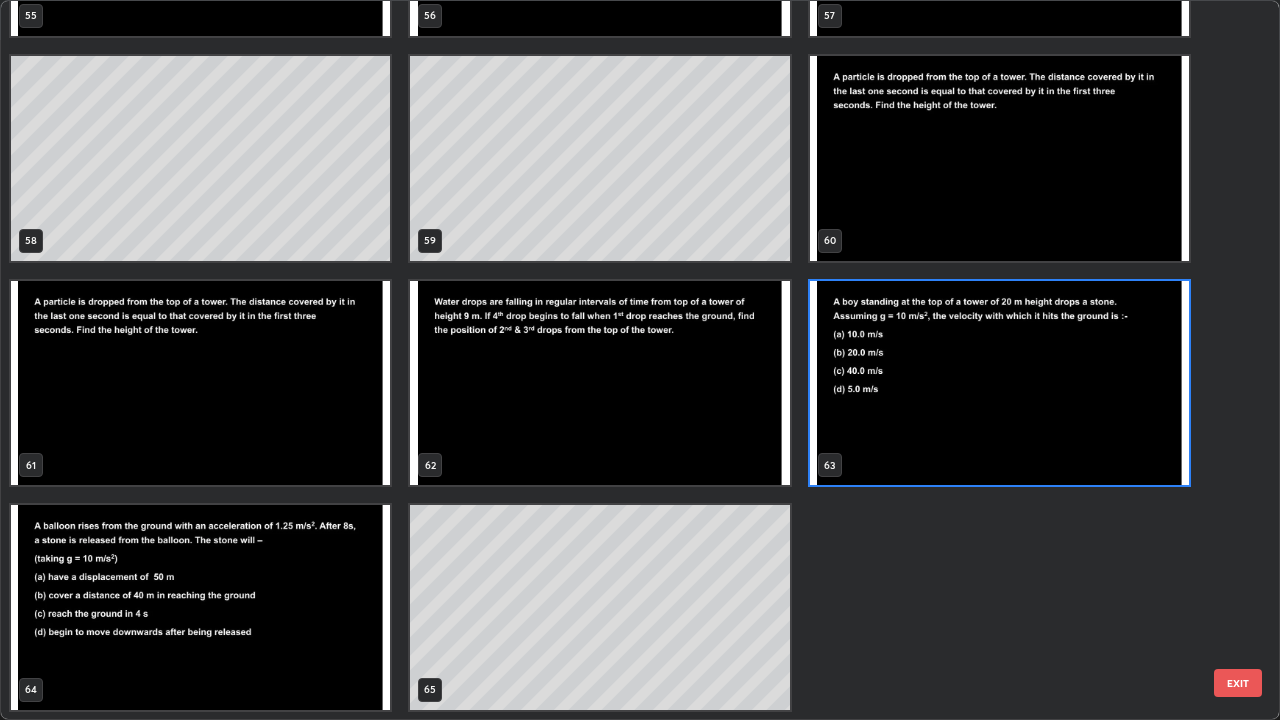 click at bounding box center (999, 383) 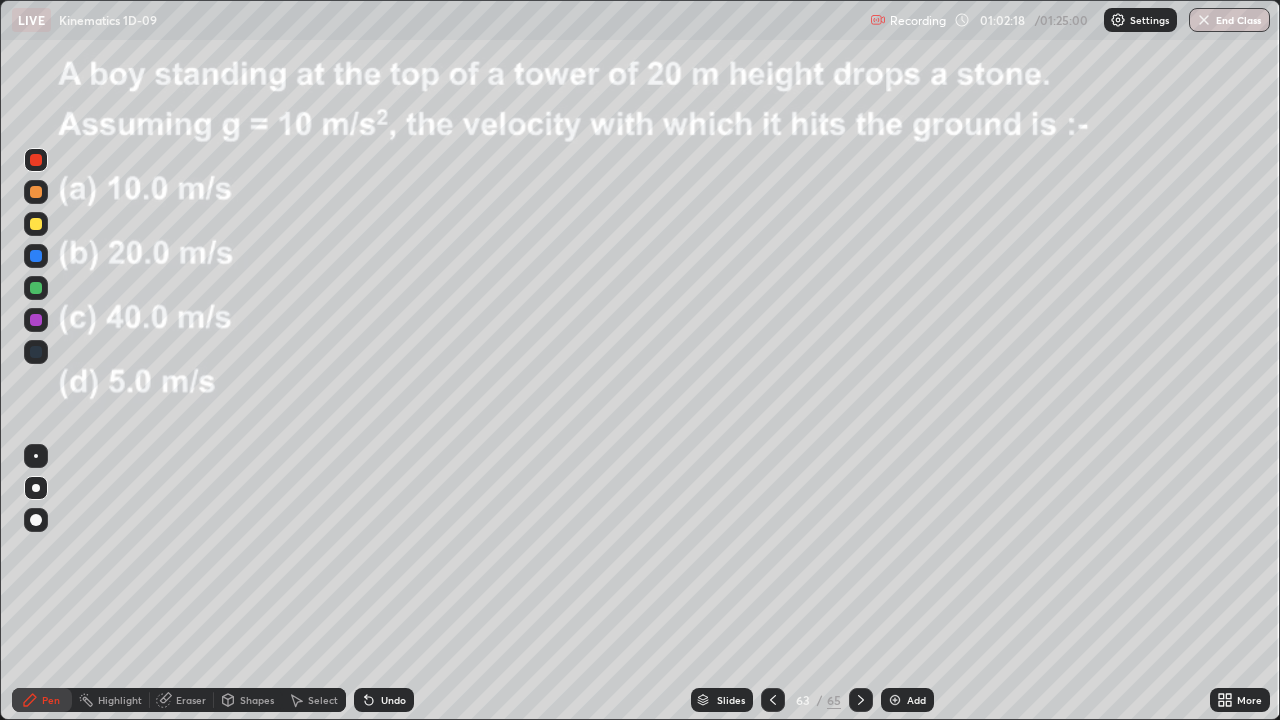 click at bounding box center [861, 700] 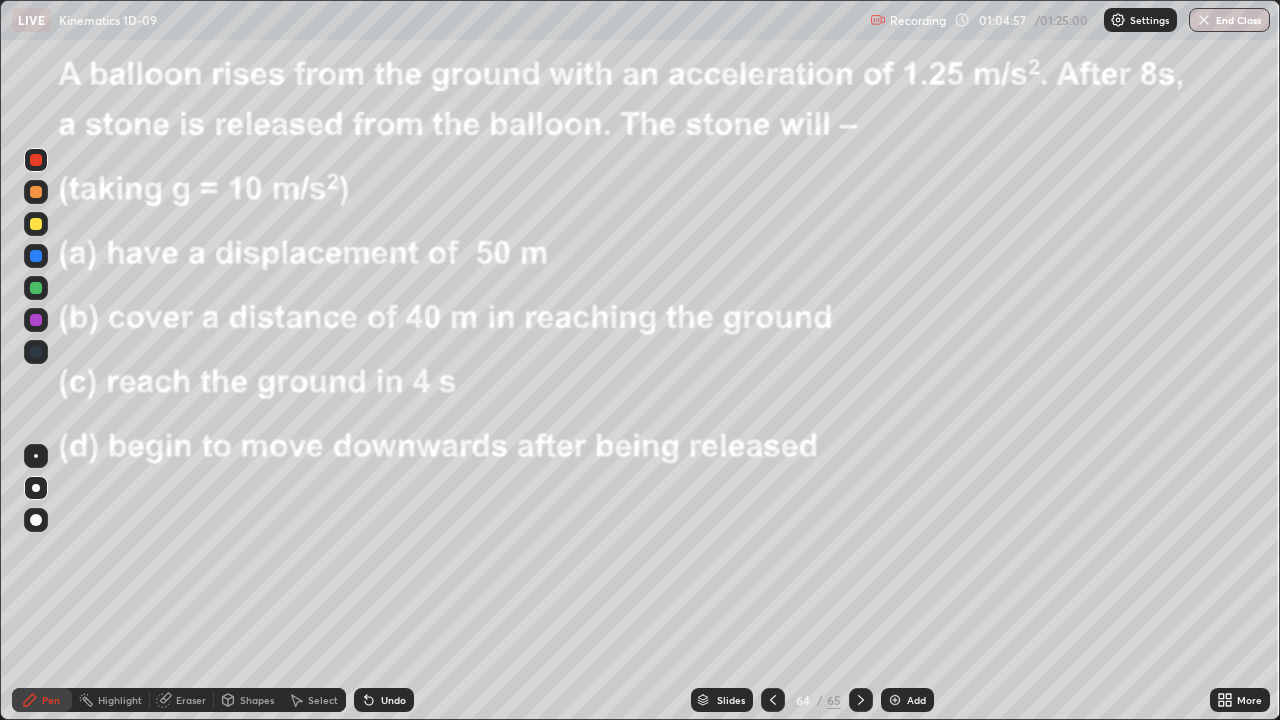 click at bounding box center (36, 224) 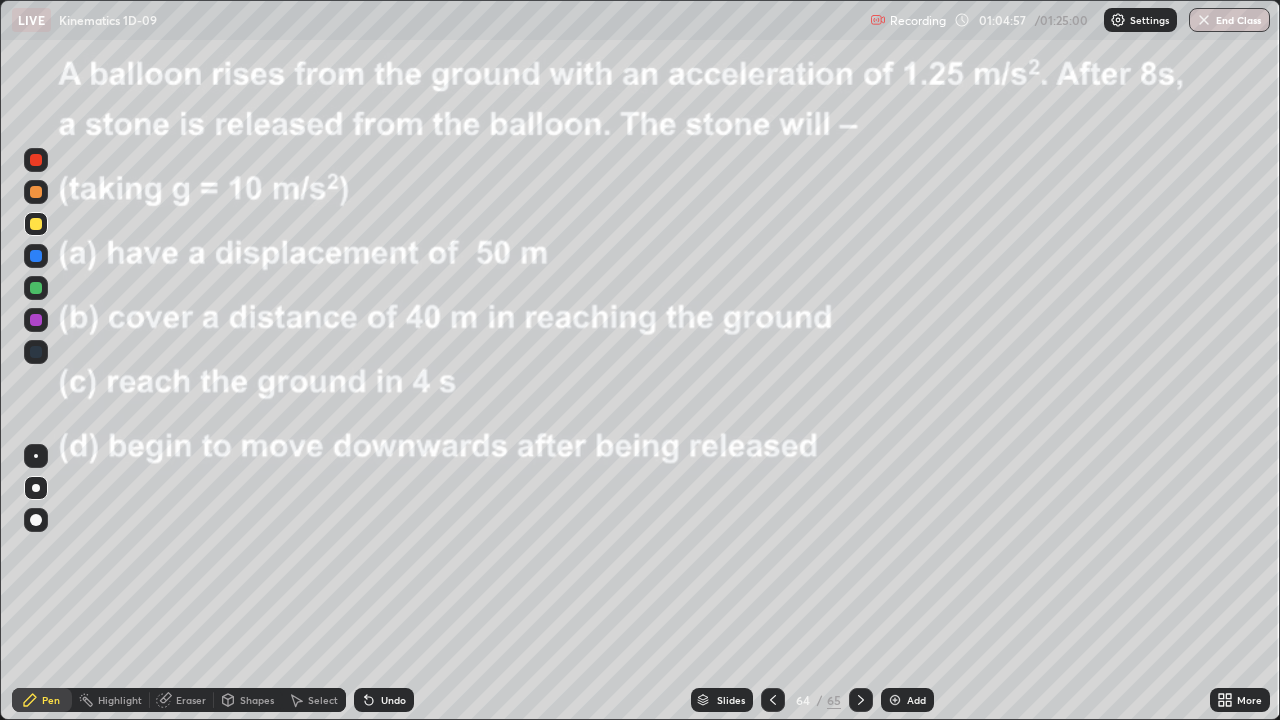 click at bounding box center [36, 256] 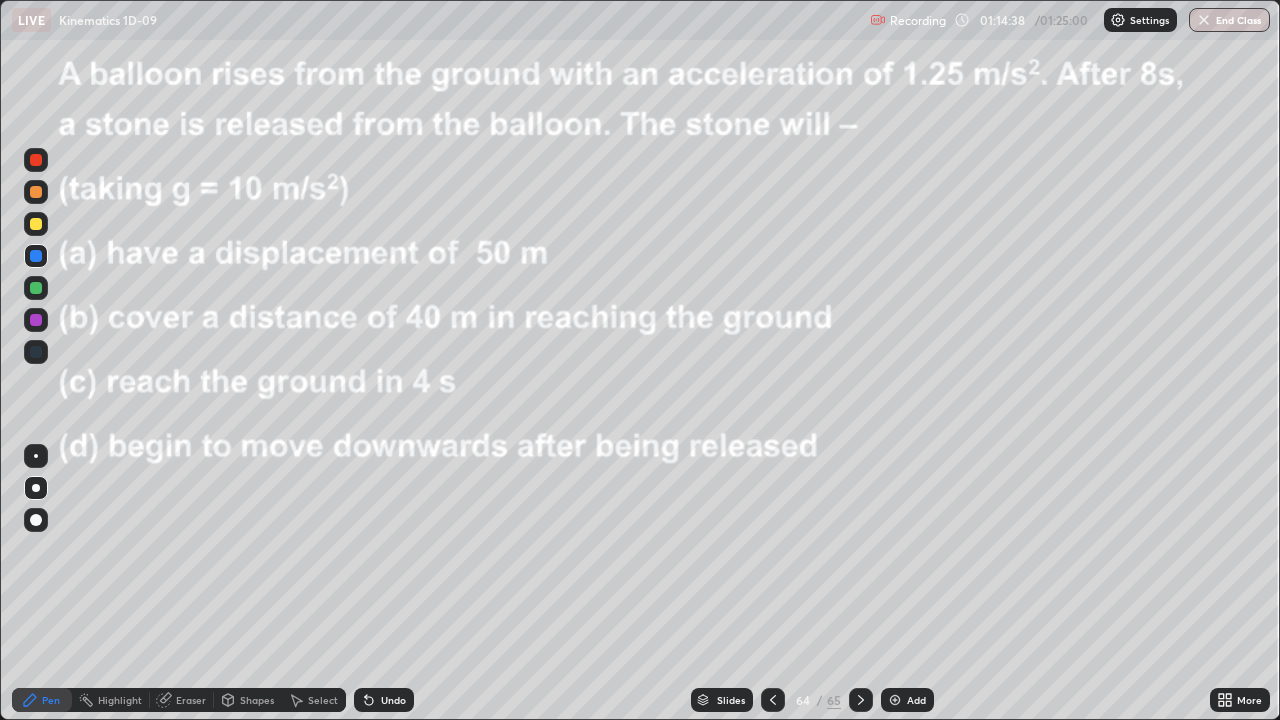 click on "End Class" at bounding box center [1229, 20] 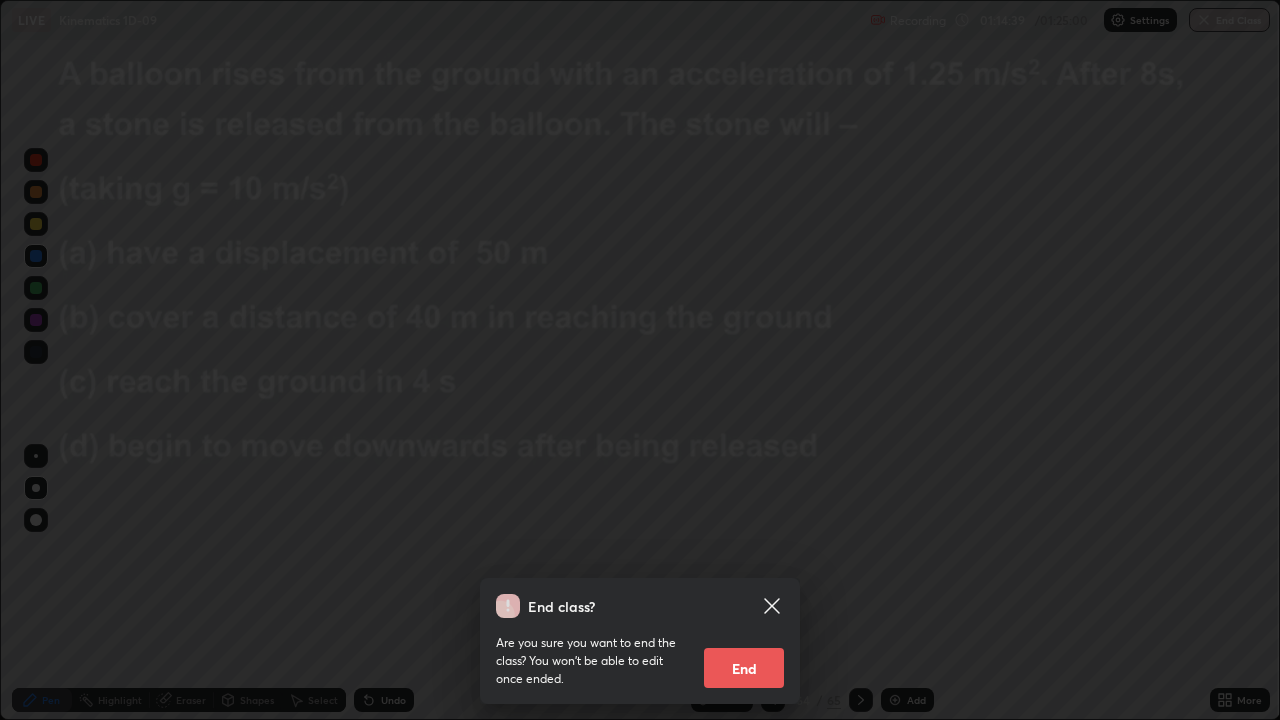 click on "End" at bounding box center [744, 668] 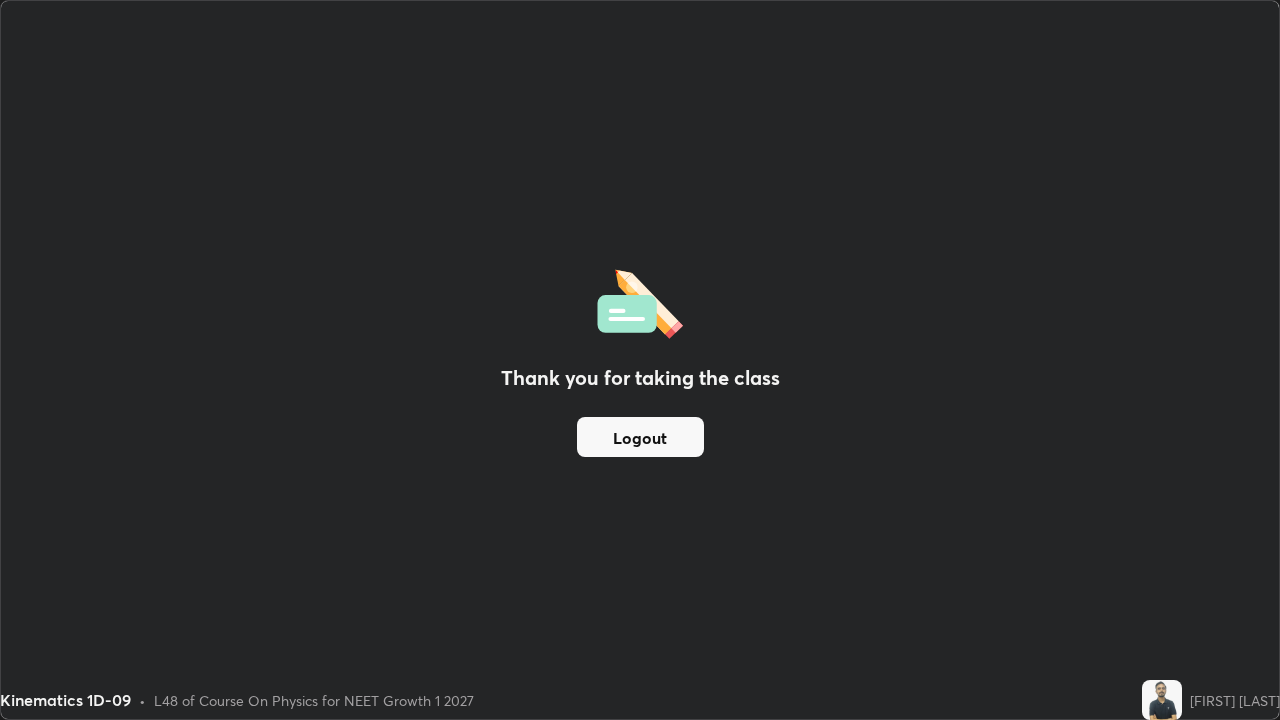 click on "Logout" at bounding box center (640, 437) 